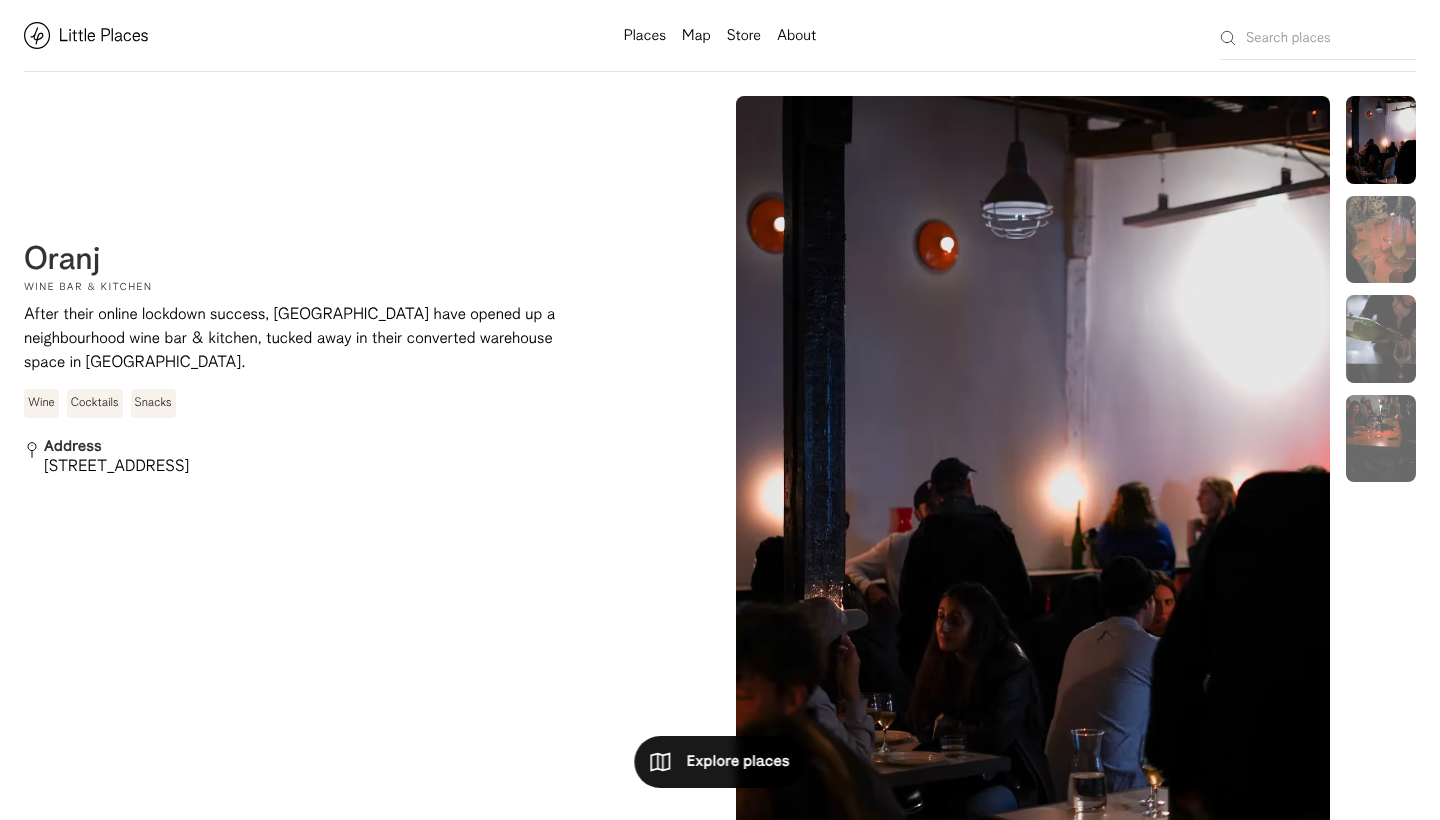 scroll, scrollTop: 0, scrollLeft: 0, axis: both 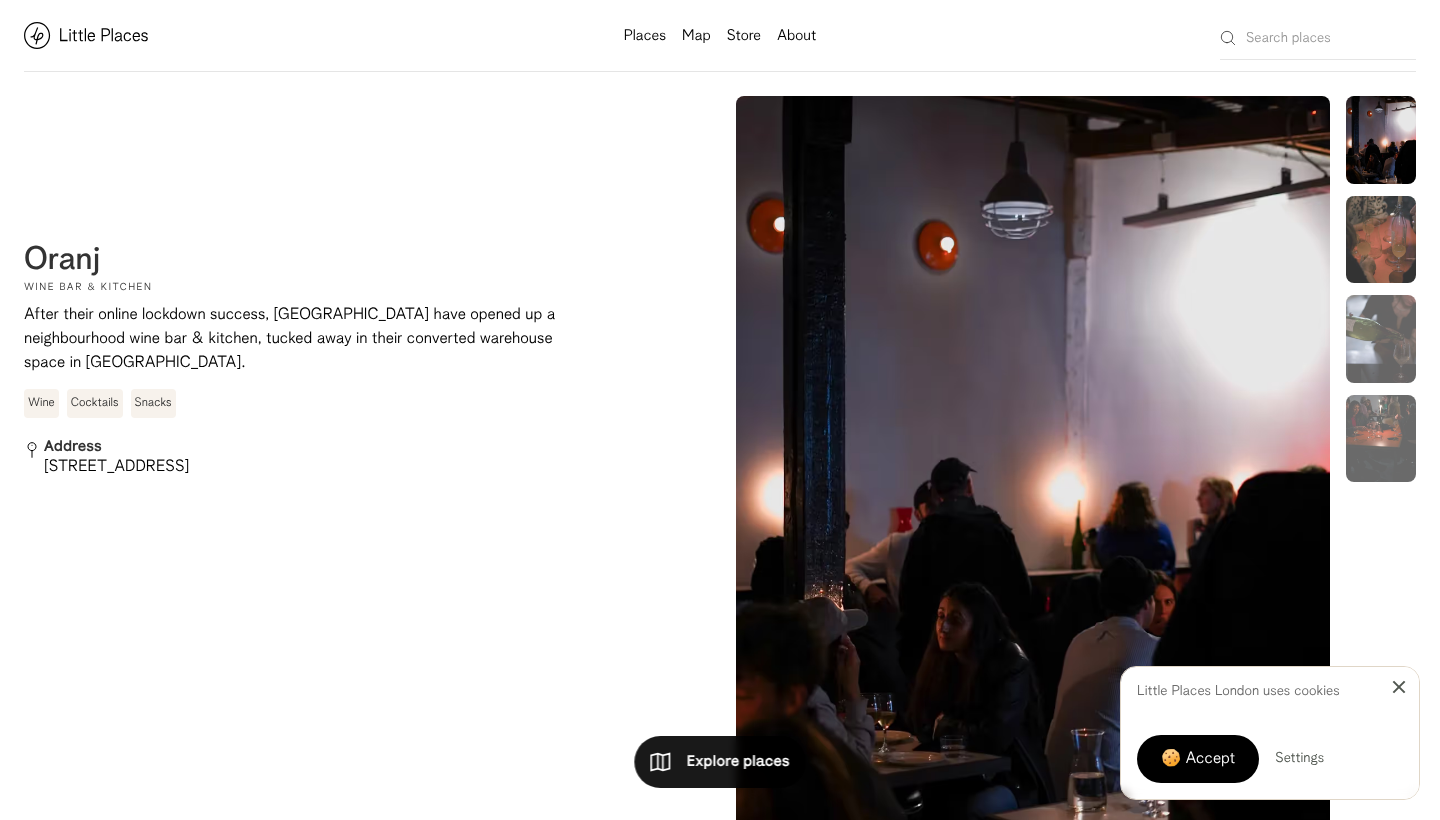 click at bounding box center [1381, 240] 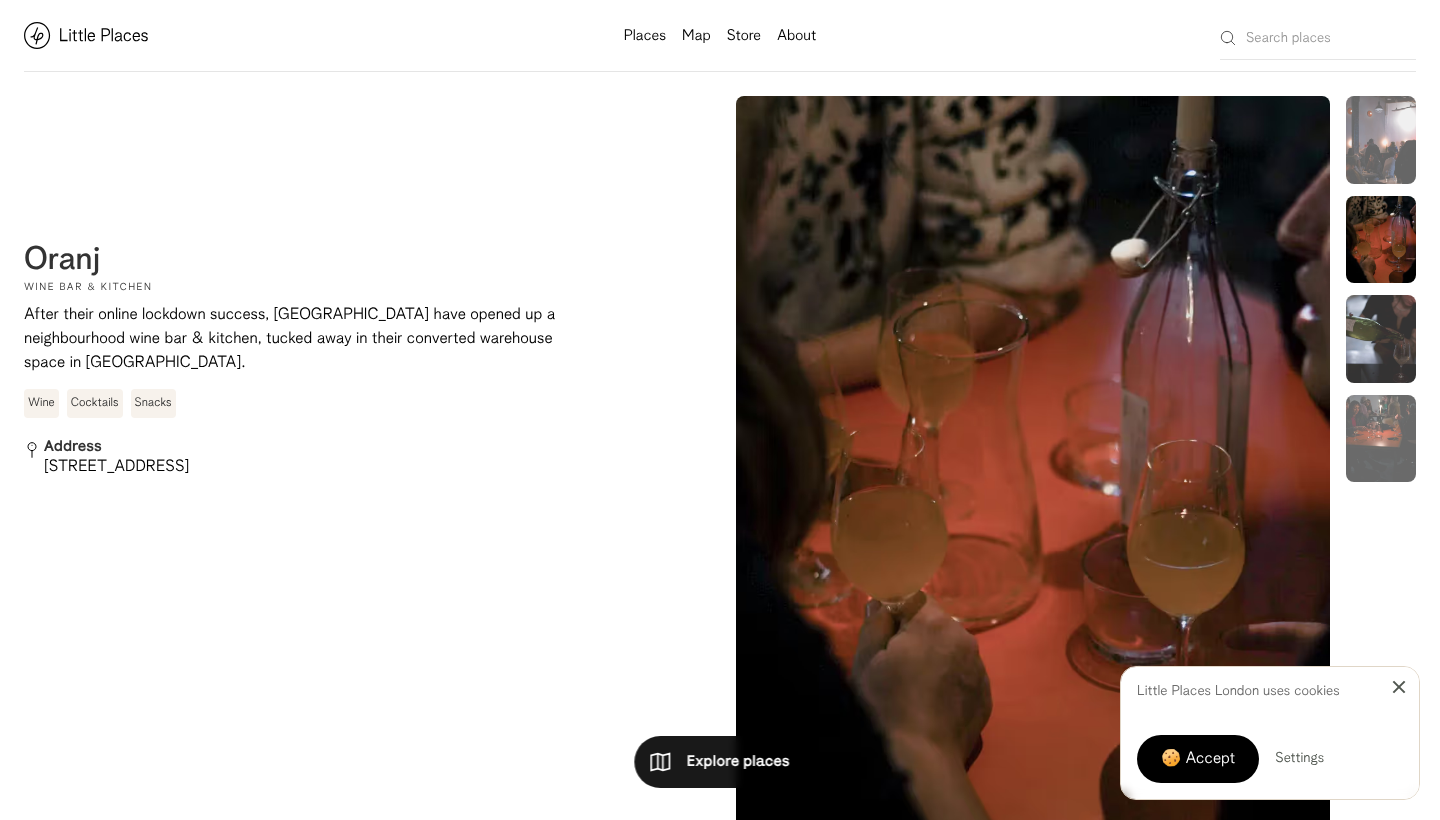 click at bounding box center (1381, 339) 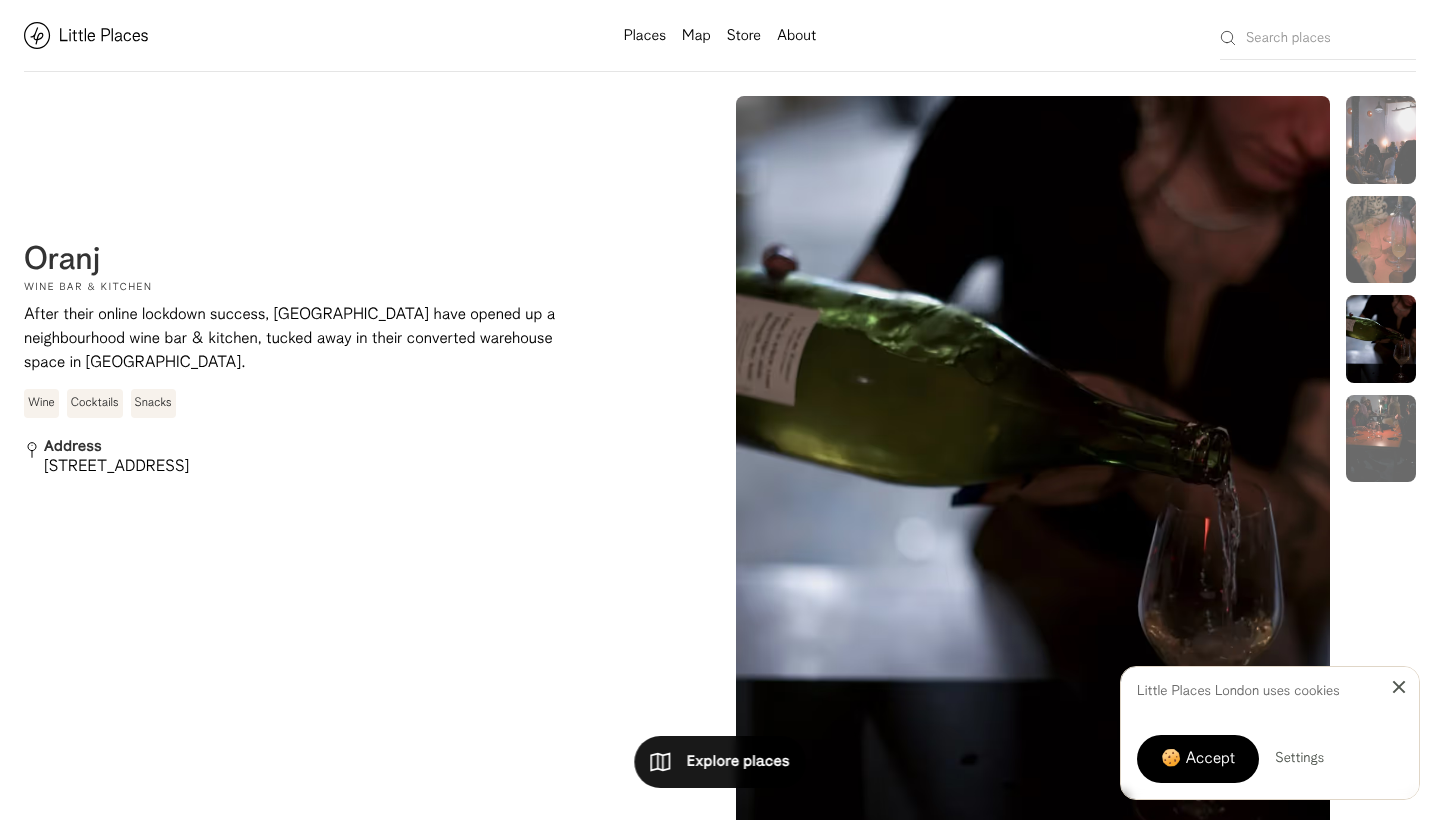 click on "On Our Radar Oranj Wine bar & kitchen After their online lockdown success, Oranj have opened up a neighbourhood wine bar & kitchen, tucked away in their converted warehouse space in Shoreditch.  Wine Cocktails Snacks Address 14 Bacon St, London E1 6LF On Our Radar This place is  On our radar , meaning we love what they do but haven’t had the chance to photograph them yet. No items found. No items found. © The above photo(s) were taken exclusively for the Little Places platform. If you would like to use these images, please contact us to discuss usage rights & rates." at bounding box center [720, 494] 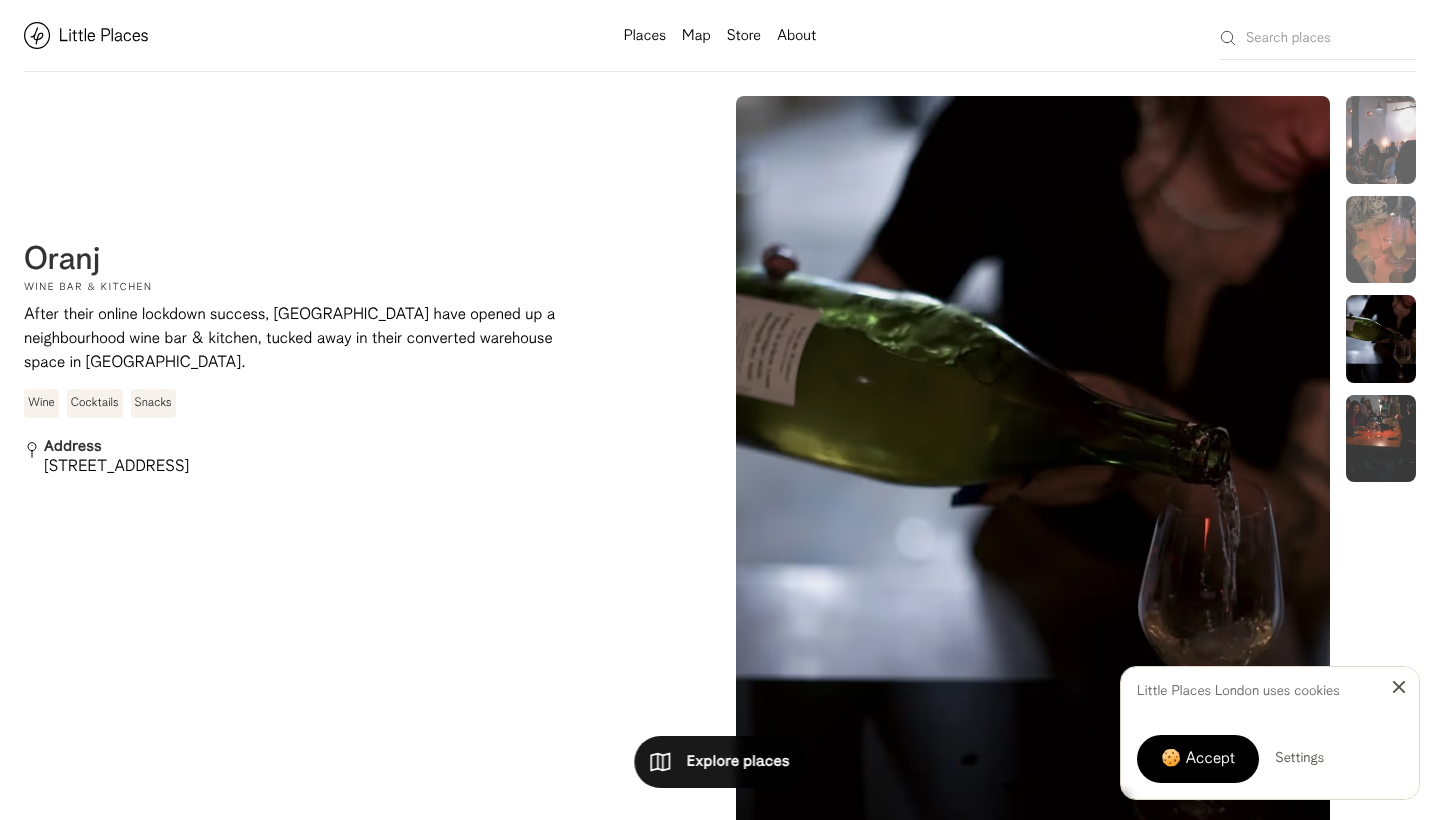 click at bounding box center [1381, 439] 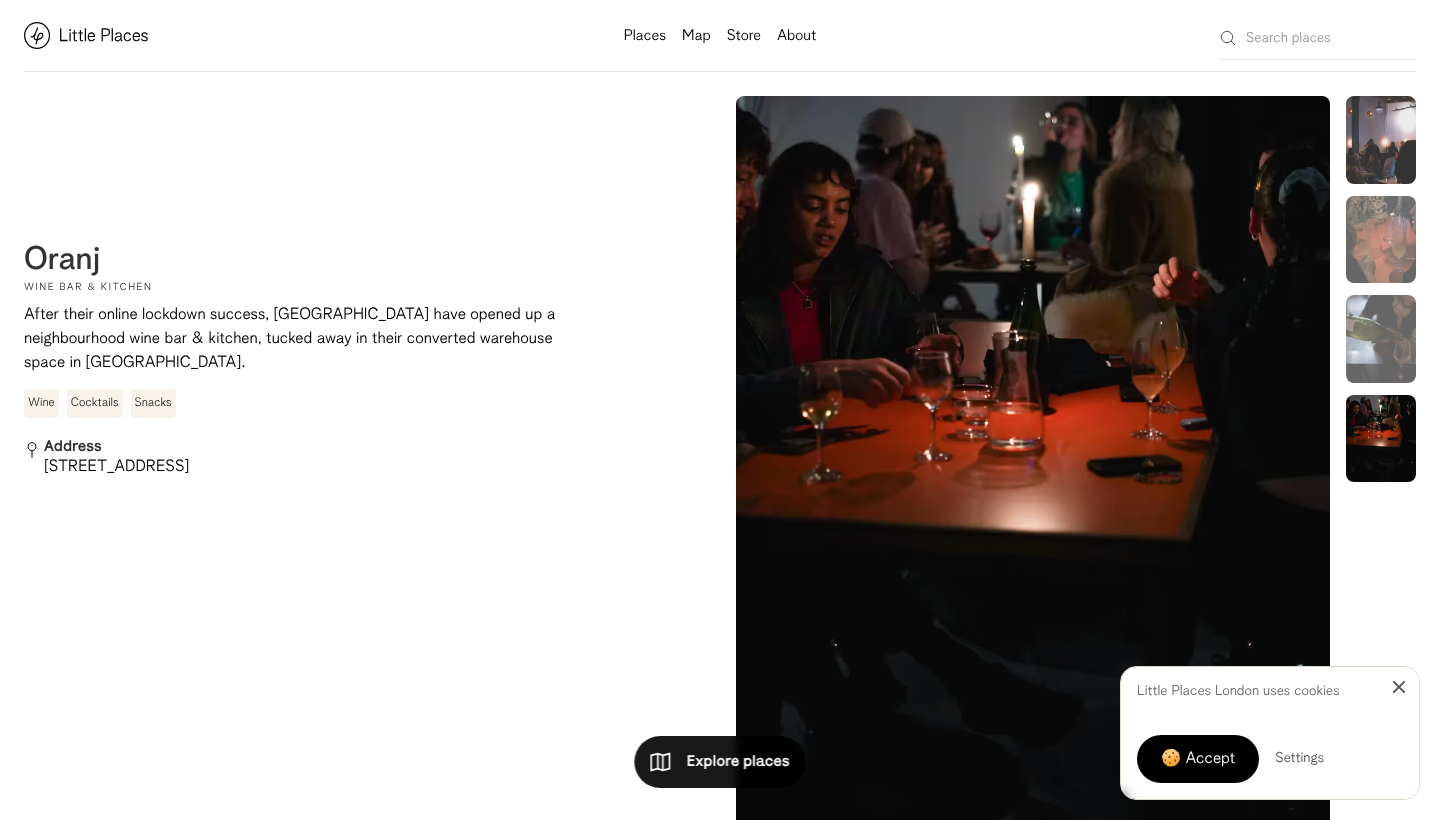 click at bounding box center [1381, 140] 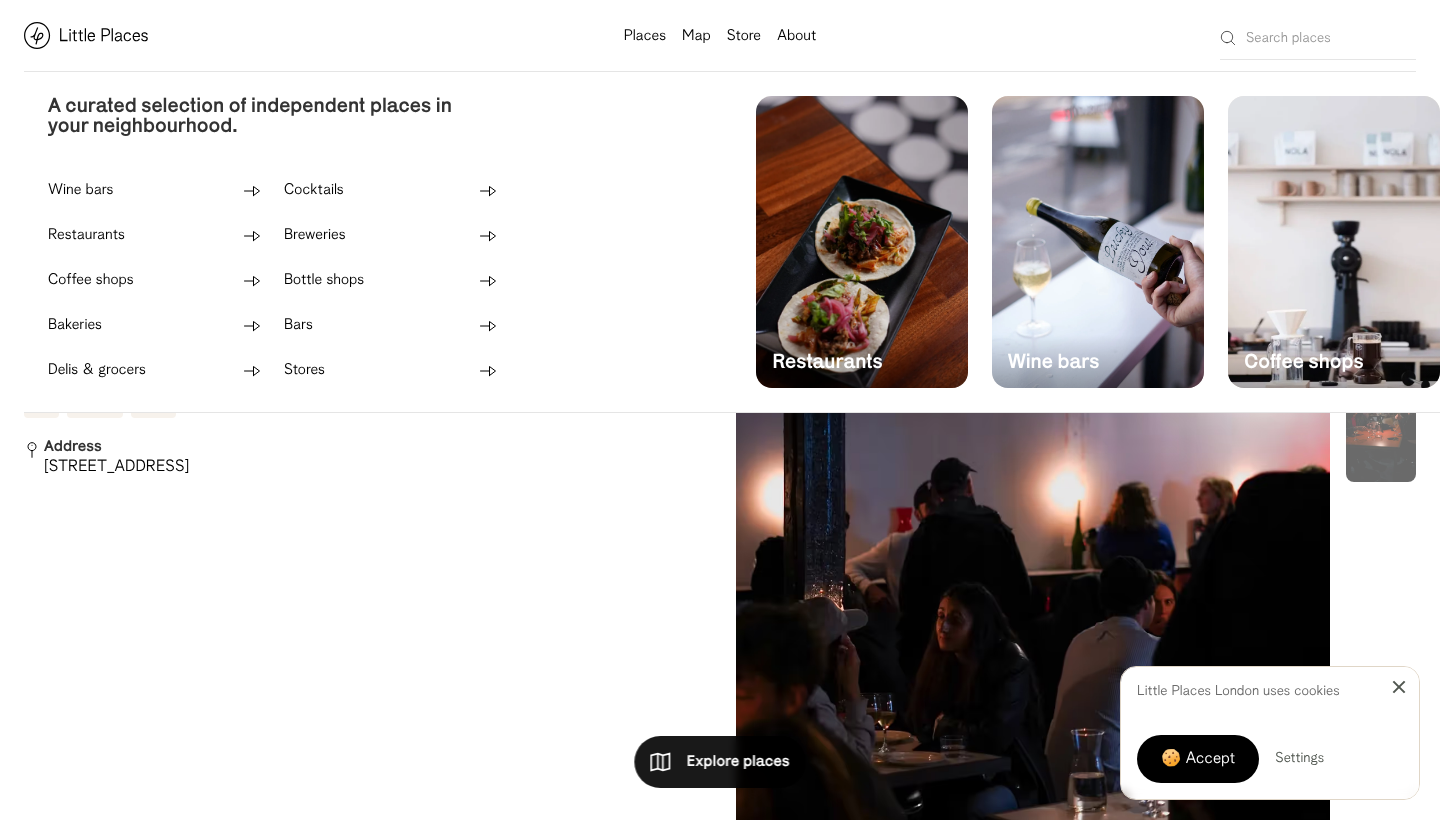 click at bounding box center [862, 242] 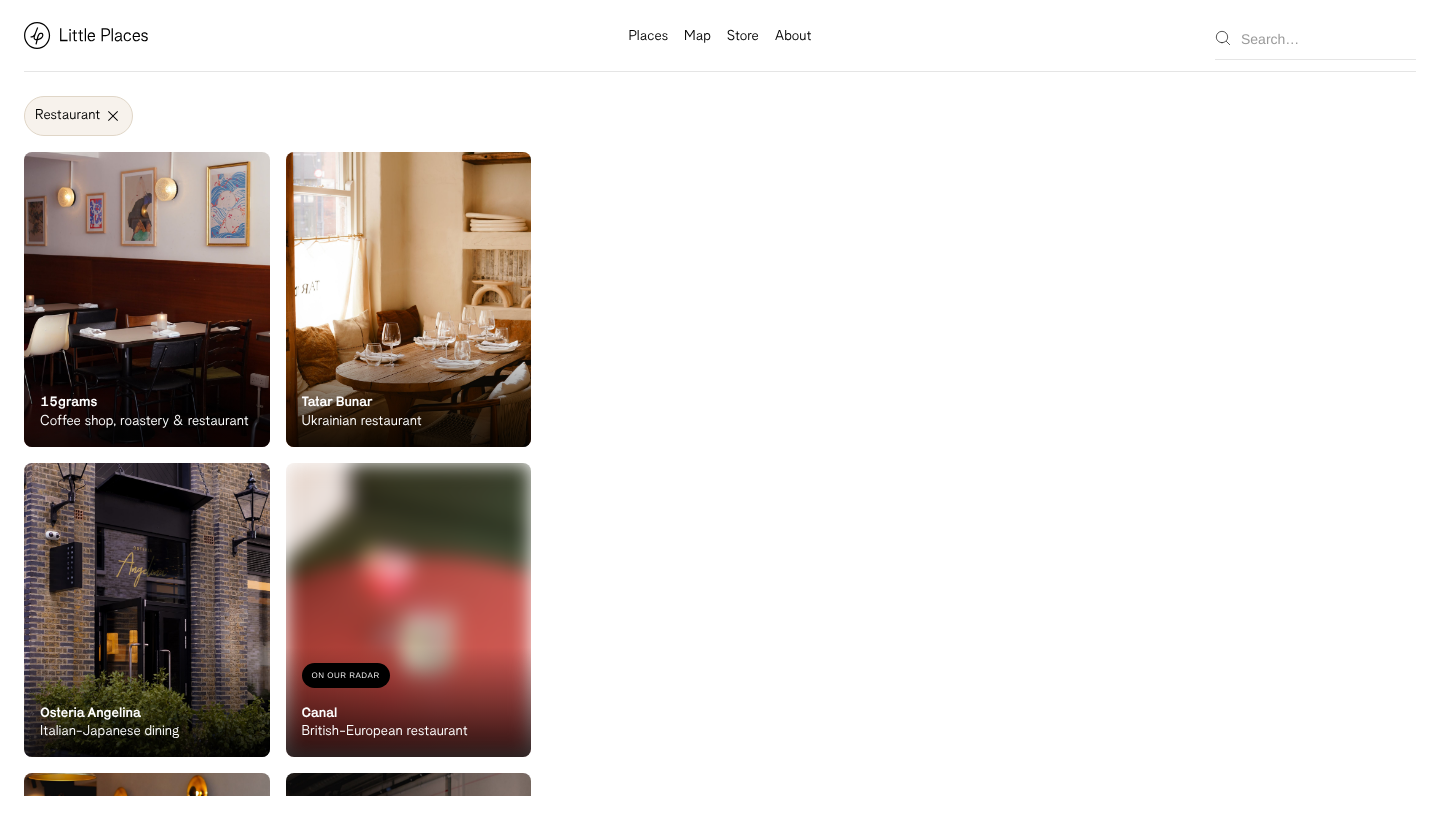 scroll, scrollTop: 0, scrollLeft: 0, axis: both 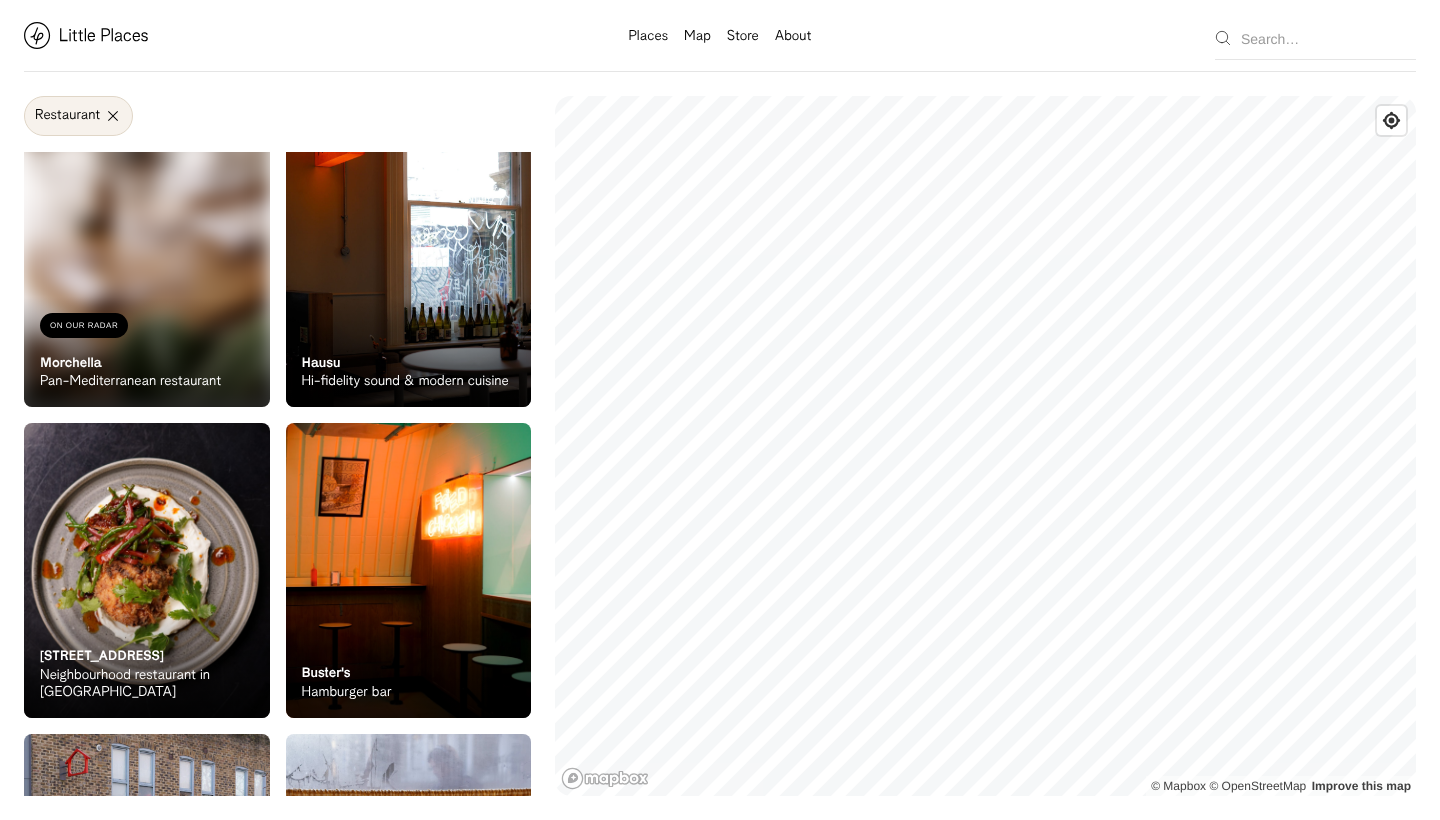 click on "Restaurant" at bounding box center [78, 116] 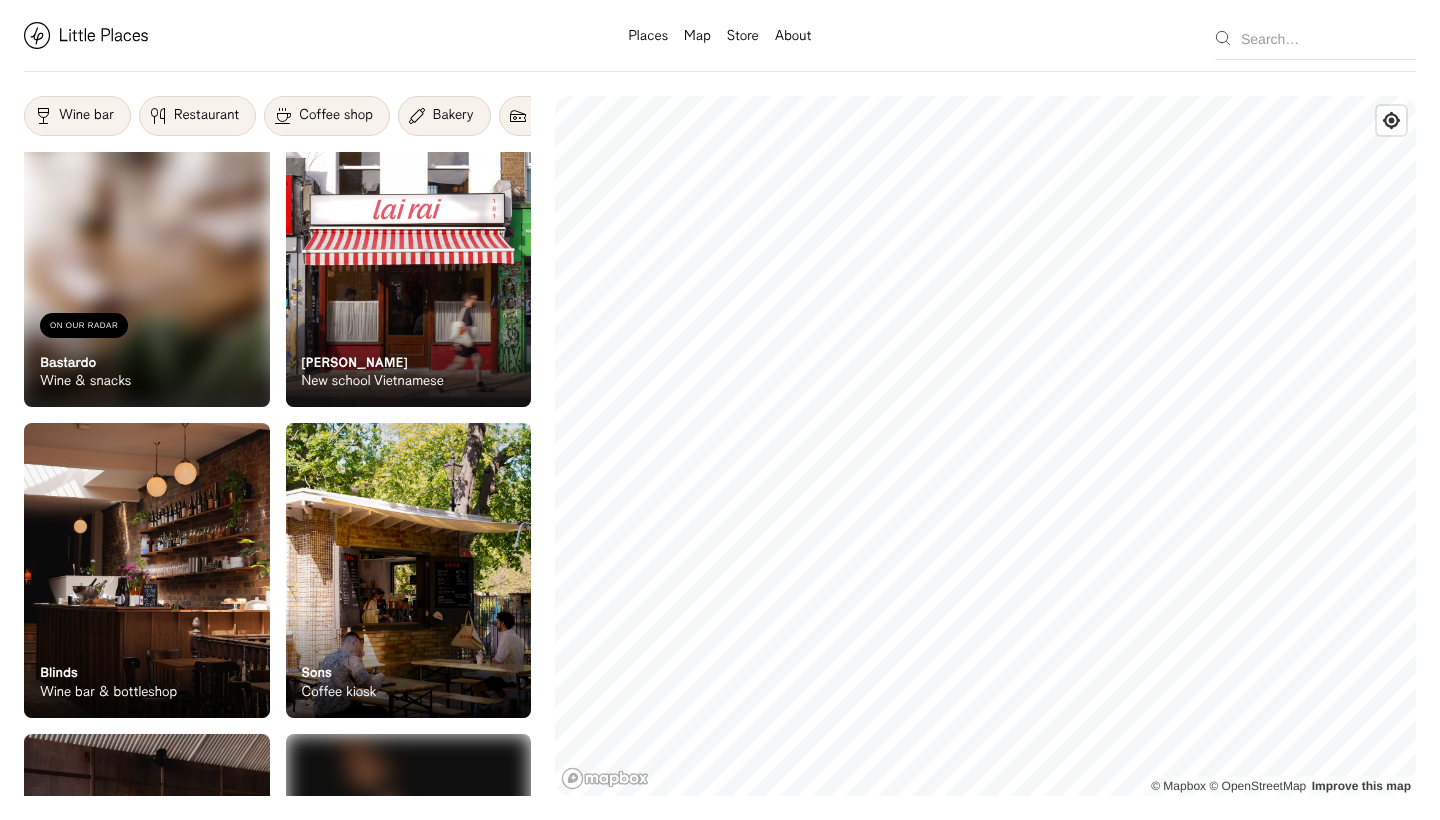 click on "Wine bar" at bounding box center (86, 116) 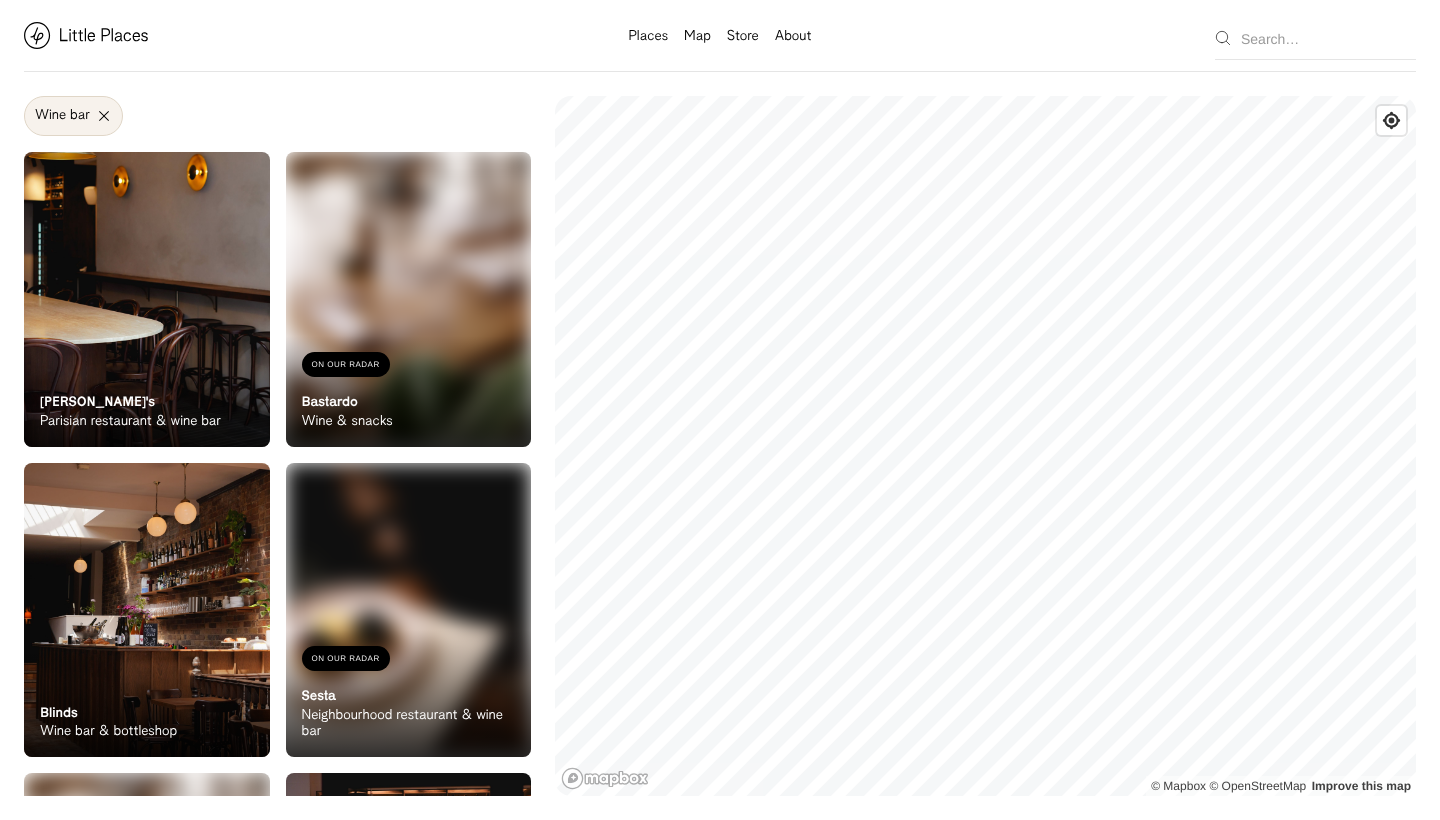 scroll, scrollTop: 0, scrollLeft: 0, axis: both 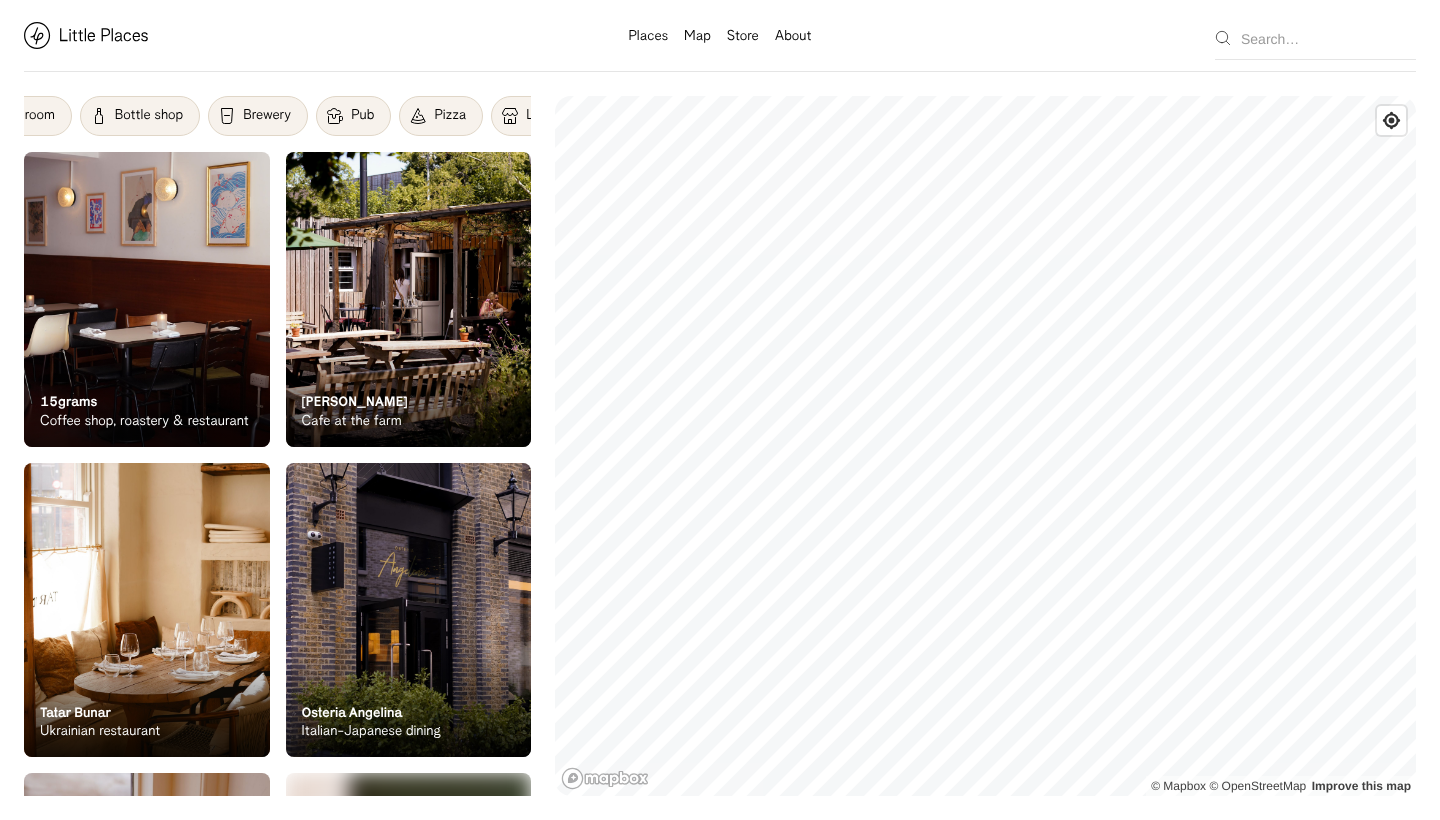 click on "Pub" at bounding box center (362, 116) 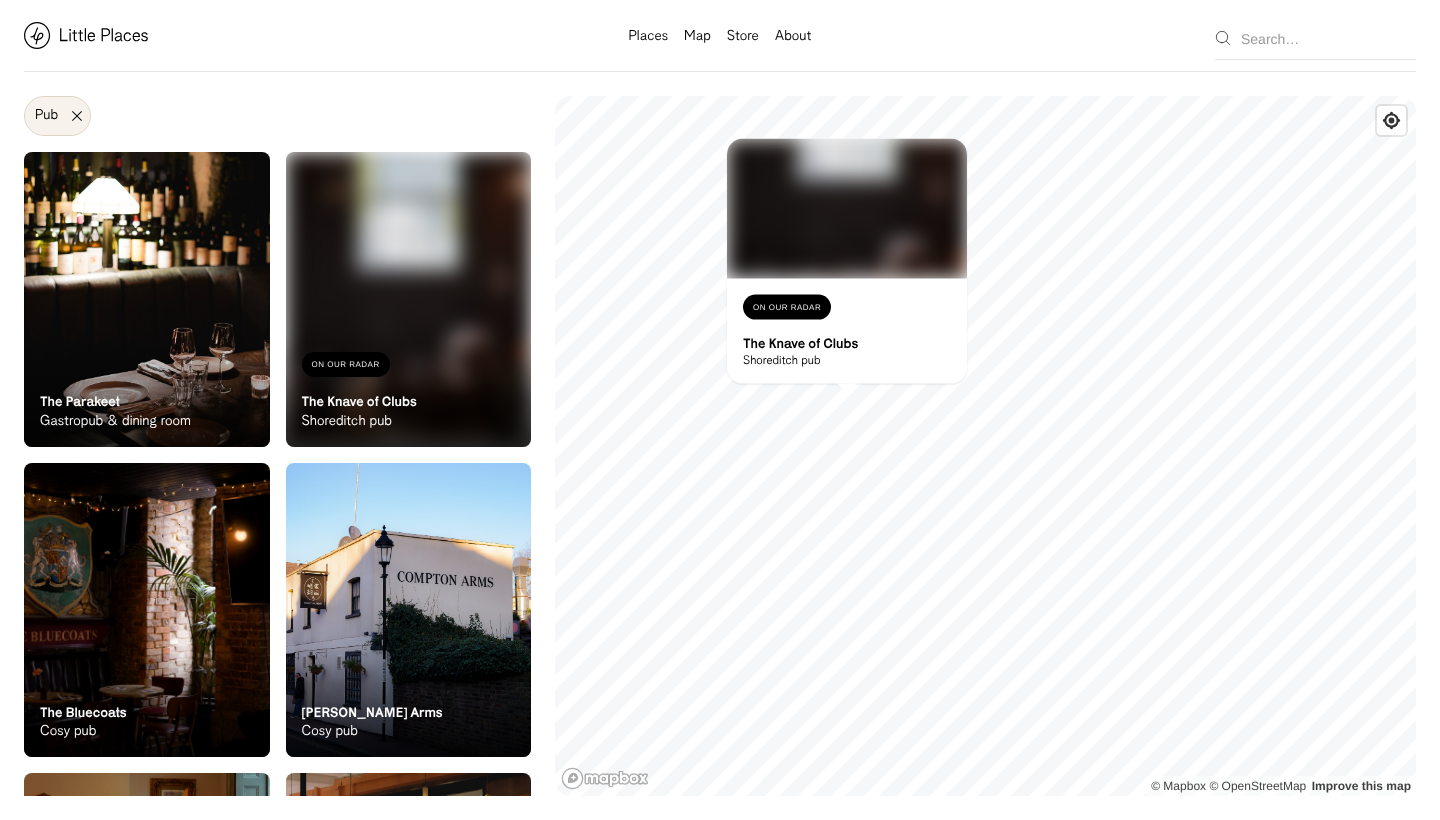 click at bounding box center (847, 209) 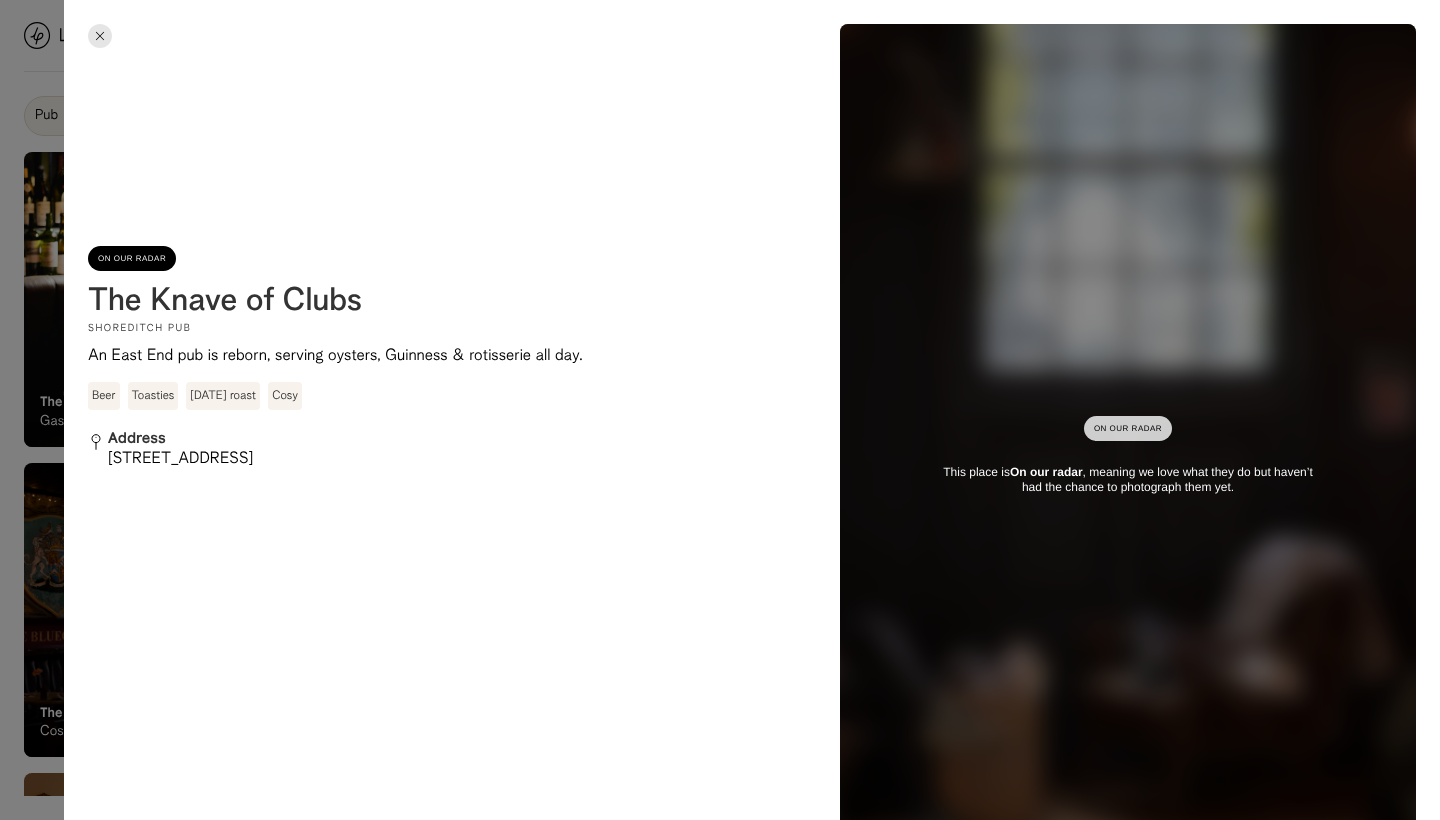 scroll, scrollTop: 0, scrollLeft: 0, axis: both 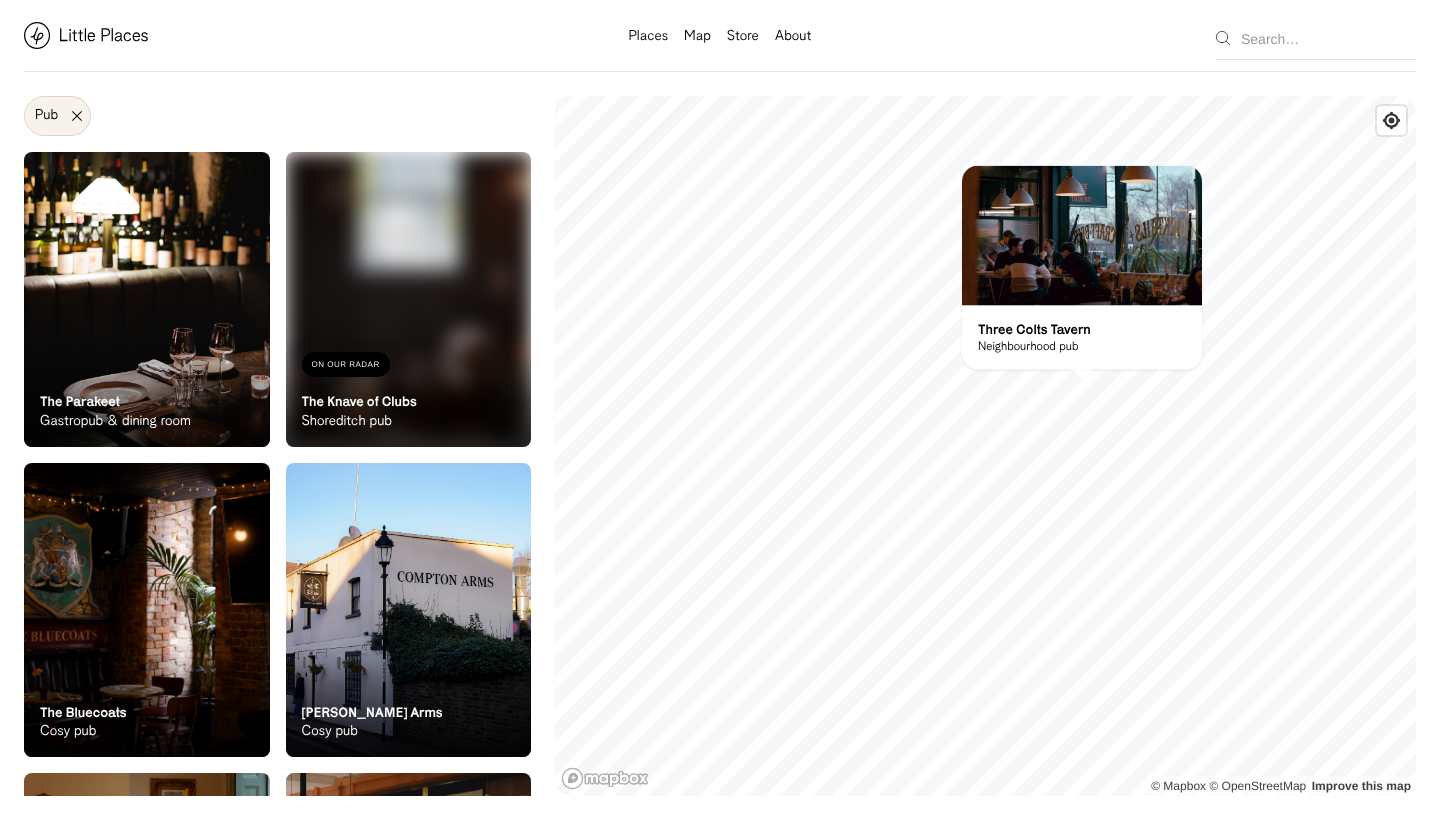 click at bounding box center [1082, 236] 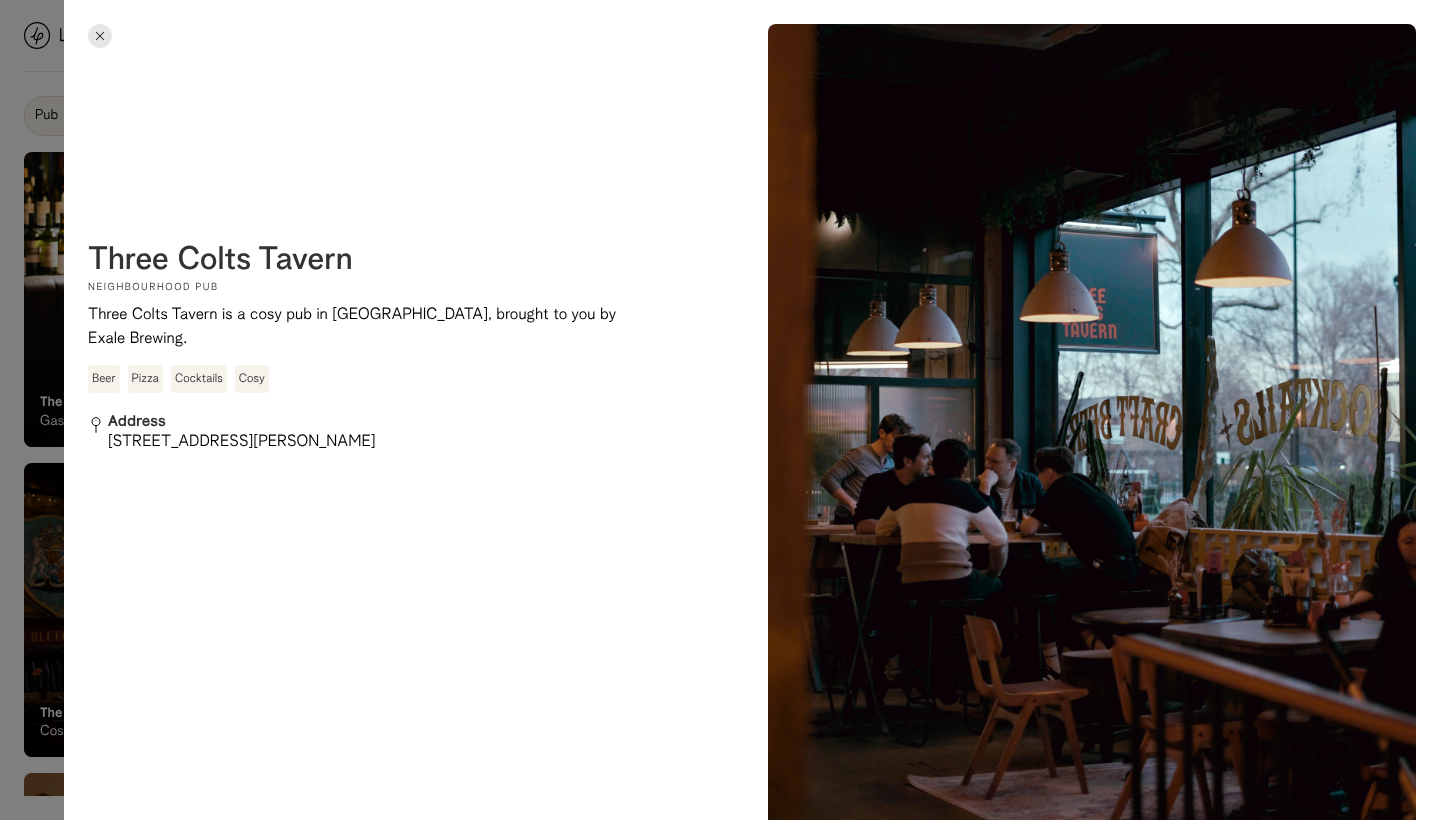 scroll, scrollTop: 0, scrollLeft: 0, axis: both 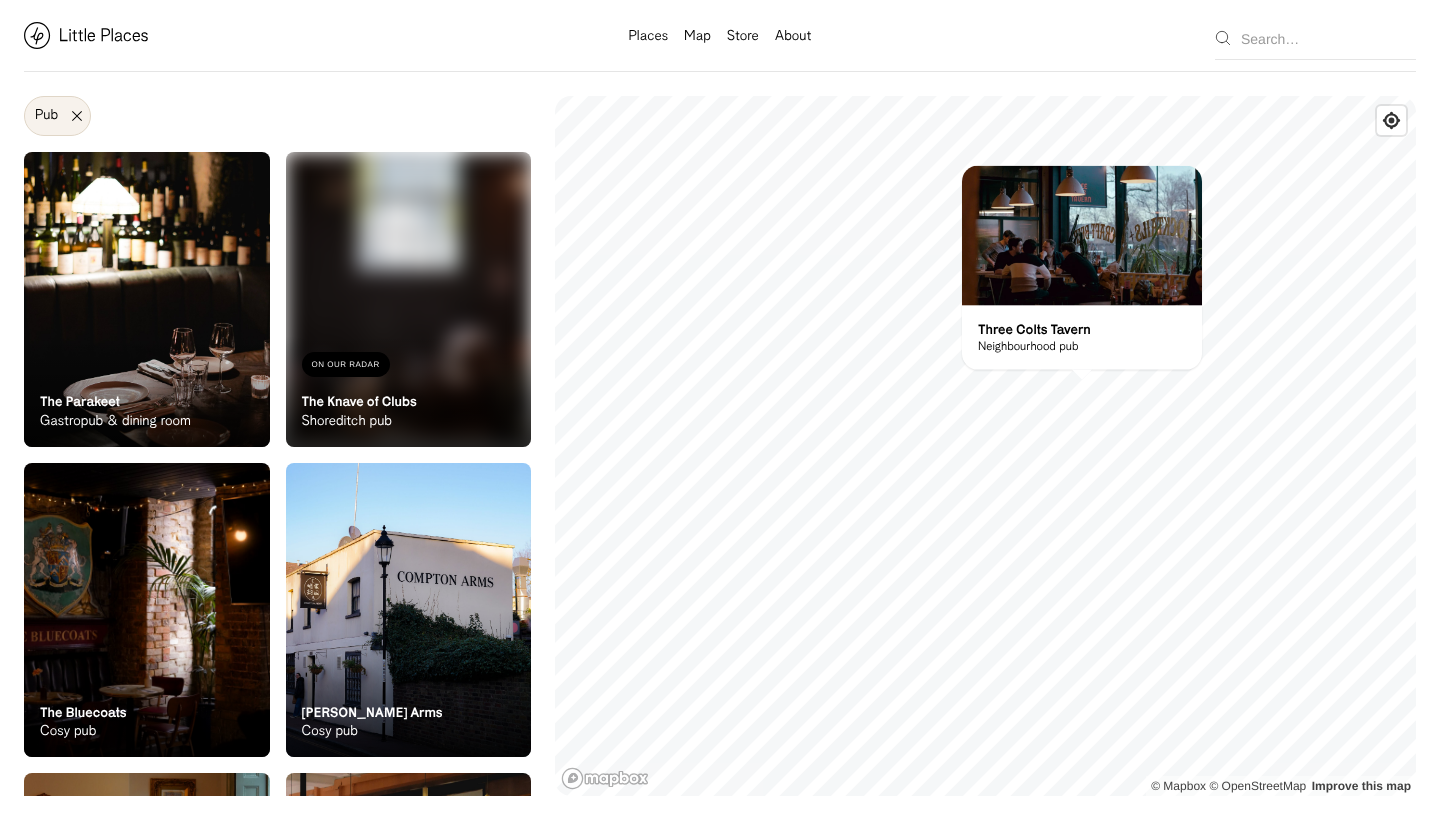 click at bounding box center (147, 299) 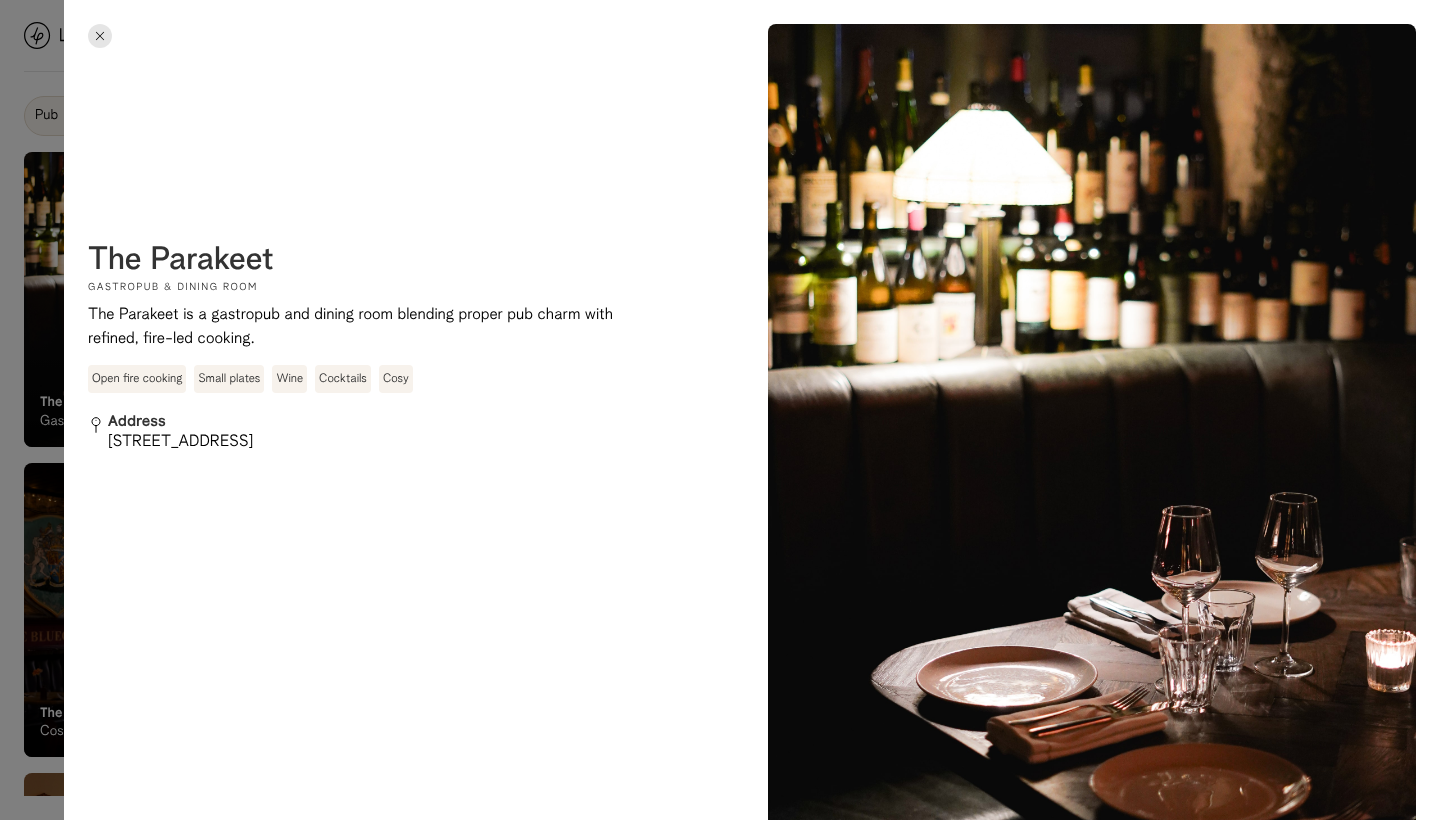 scroll, scrollTop: 0, scrollLeft: 0, axis: both 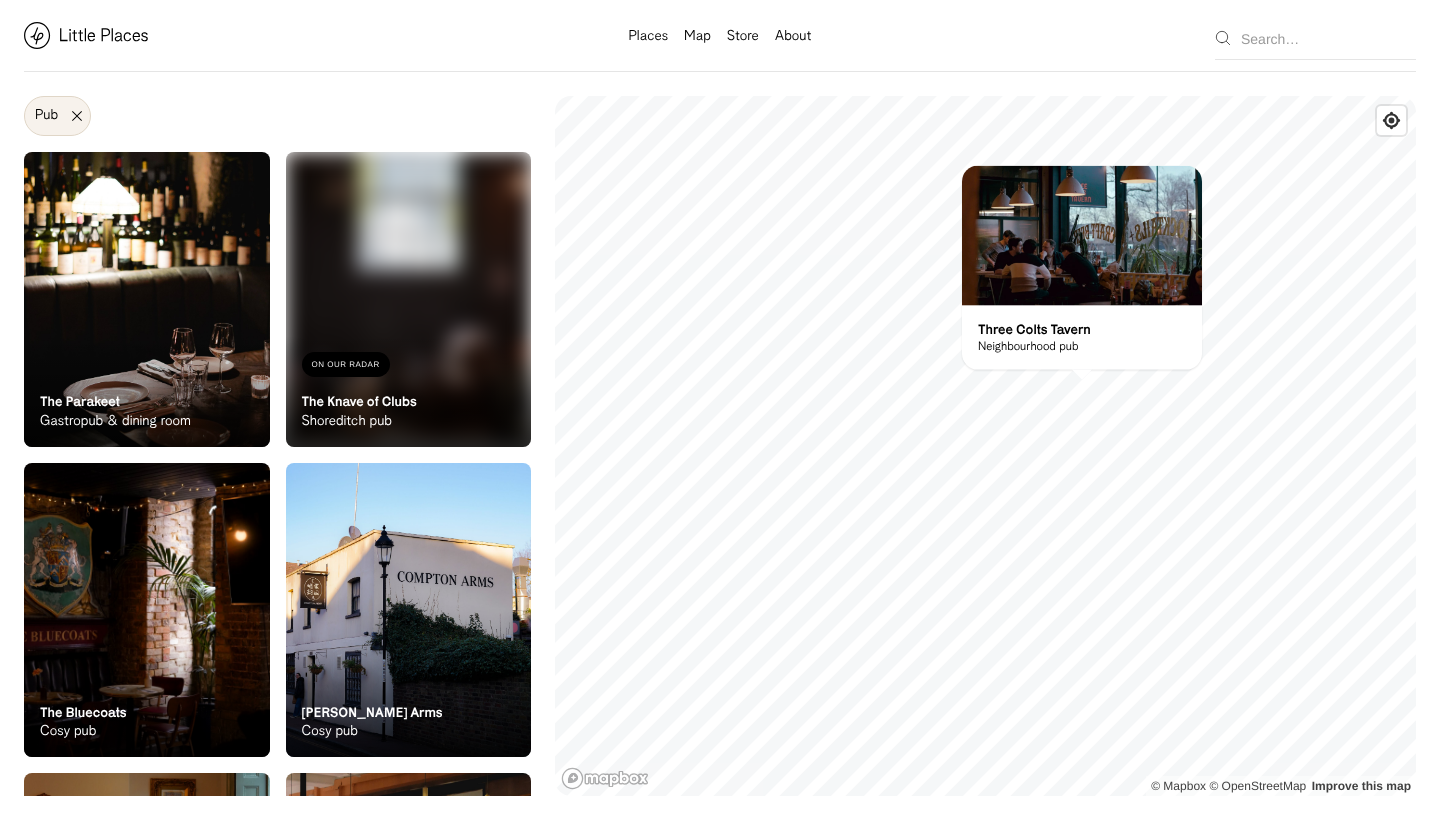 click on "Pub" at bounding box center [57, 116] 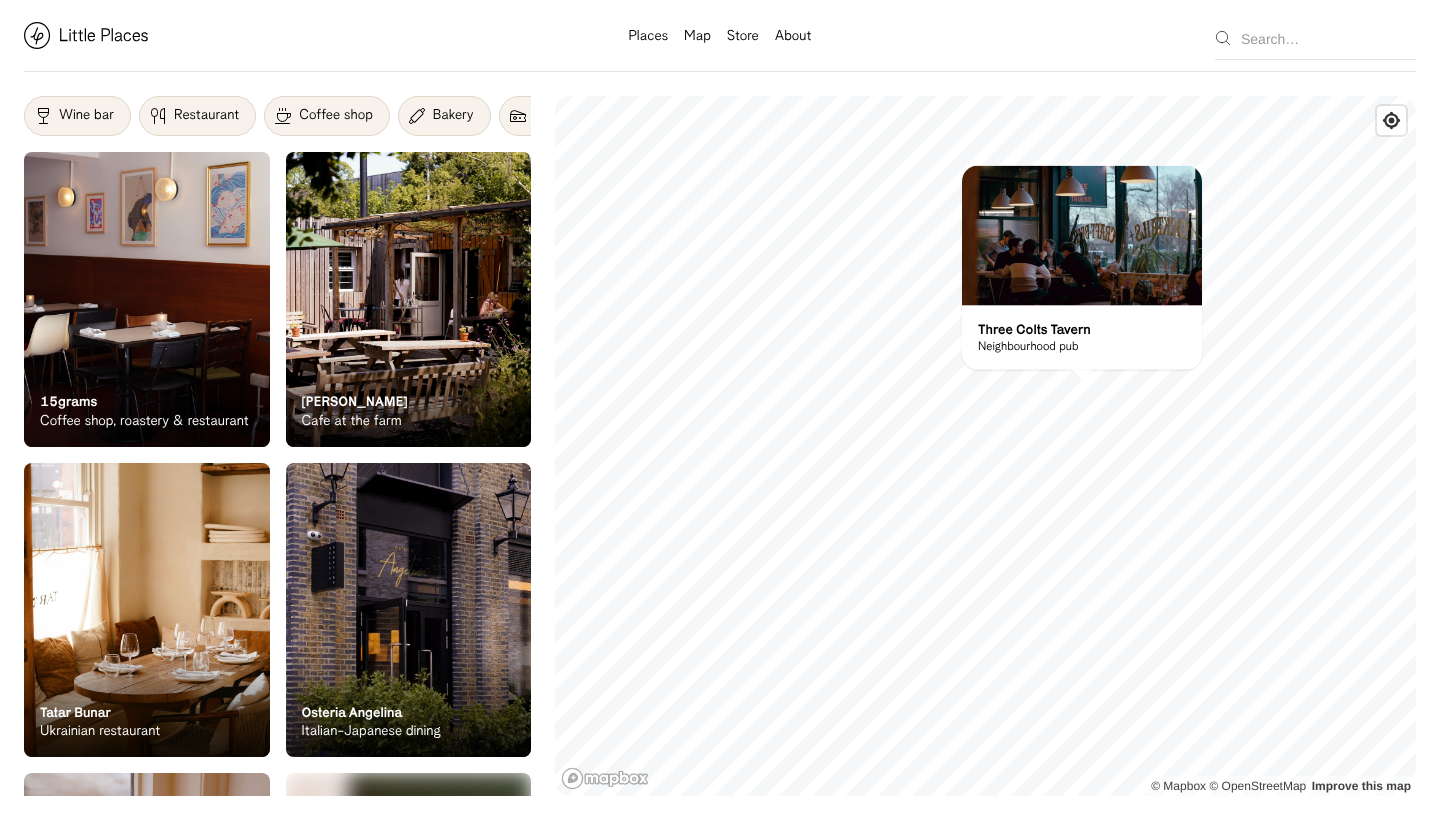 scroll, scrollTop: 0, scrollLeft: 0, axis: both 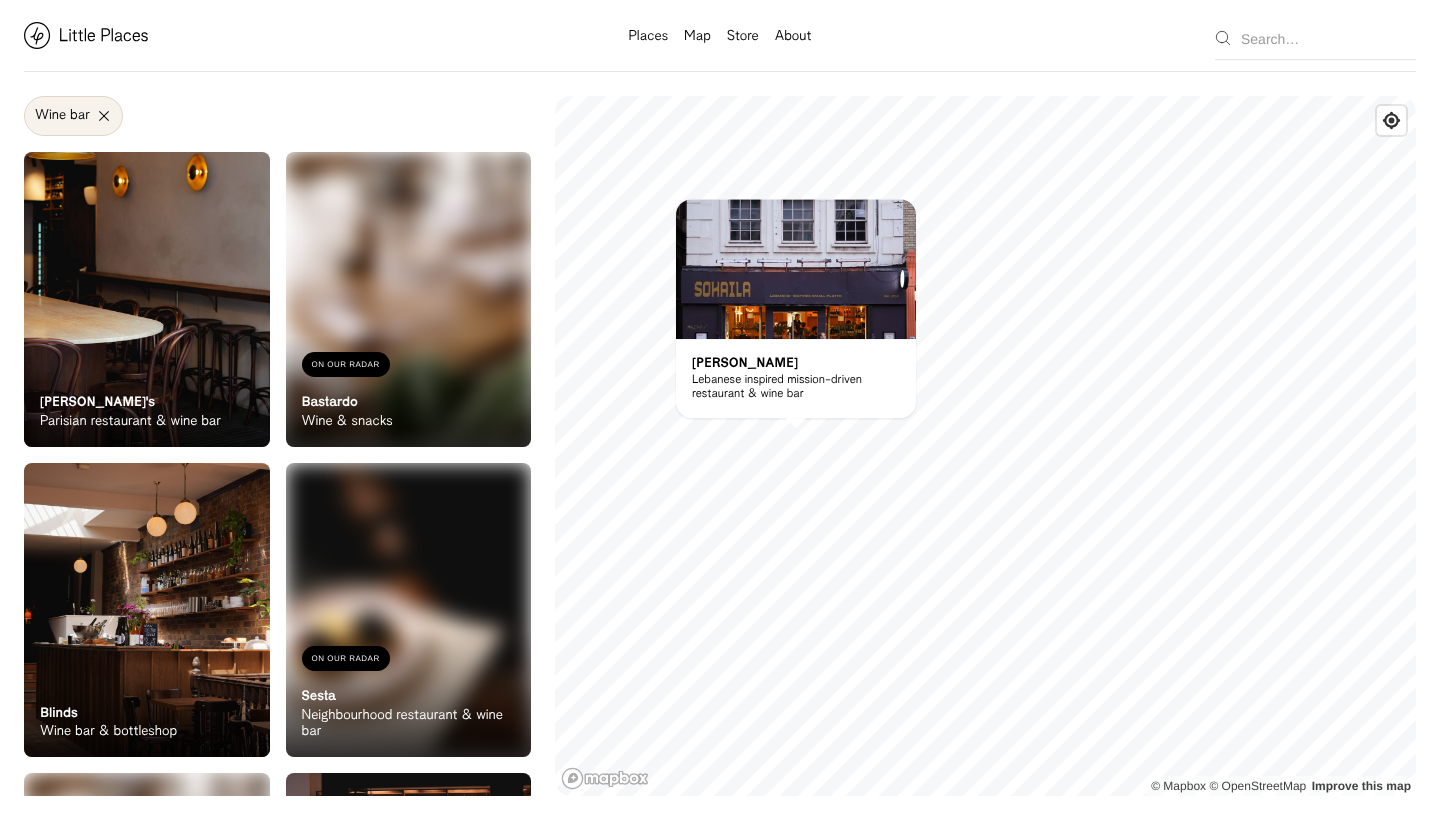 click on "Wine bar" at bounding box center [73, 116] 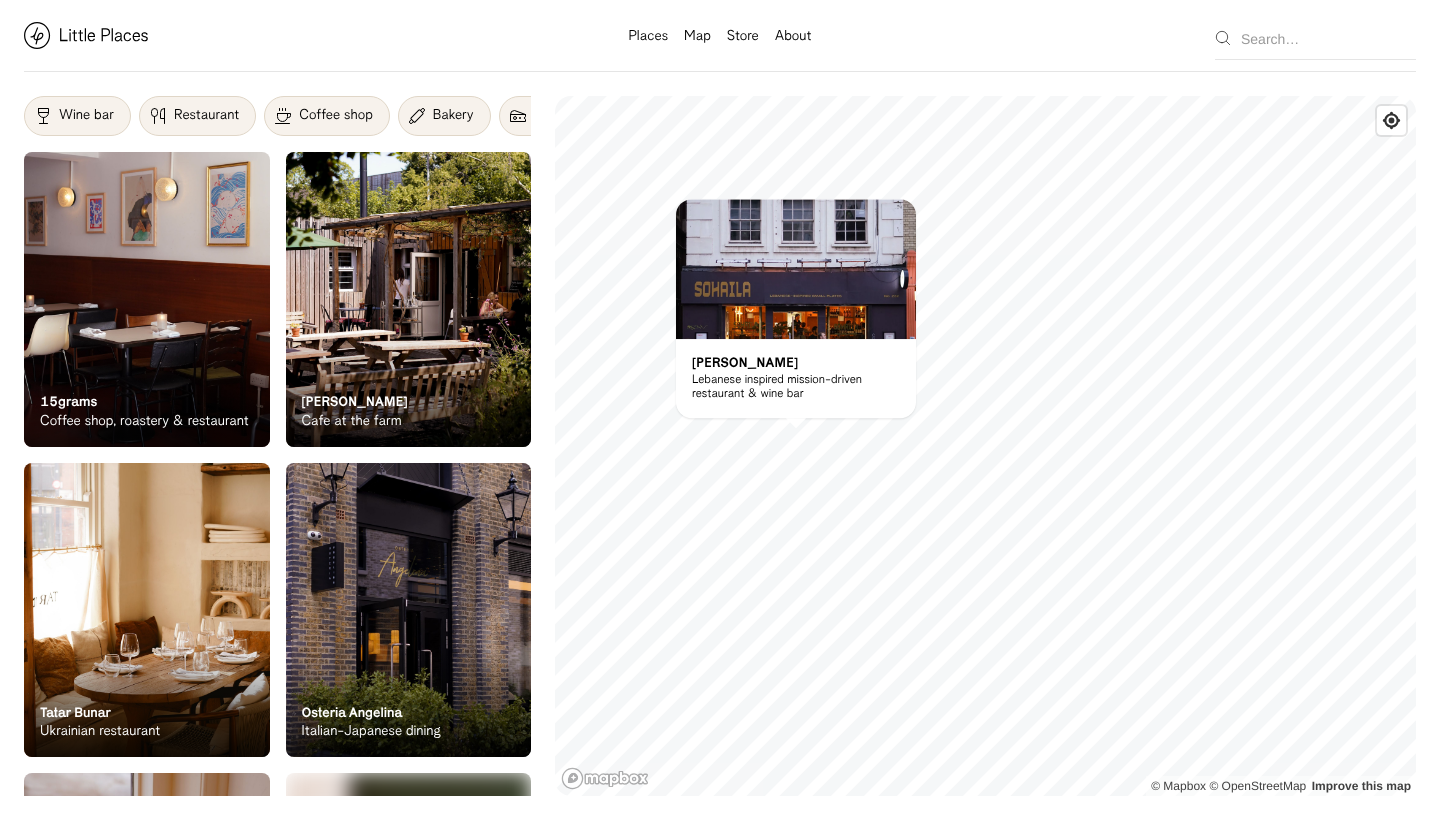 click on "Coffee shop" at bounding box center (335, 116) 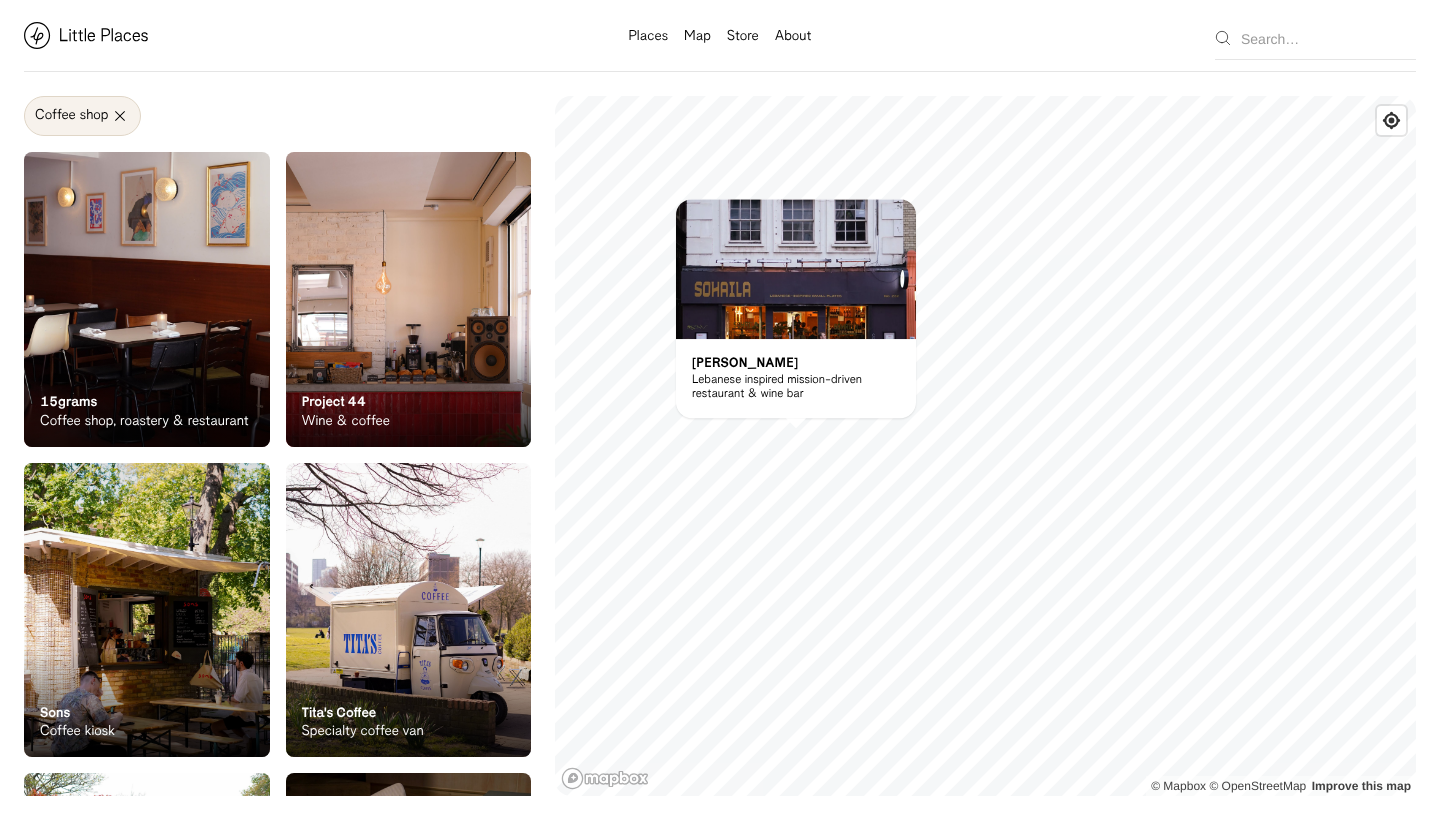 scroll, scrollTop: 0, scrollLeft: 0, axis: both 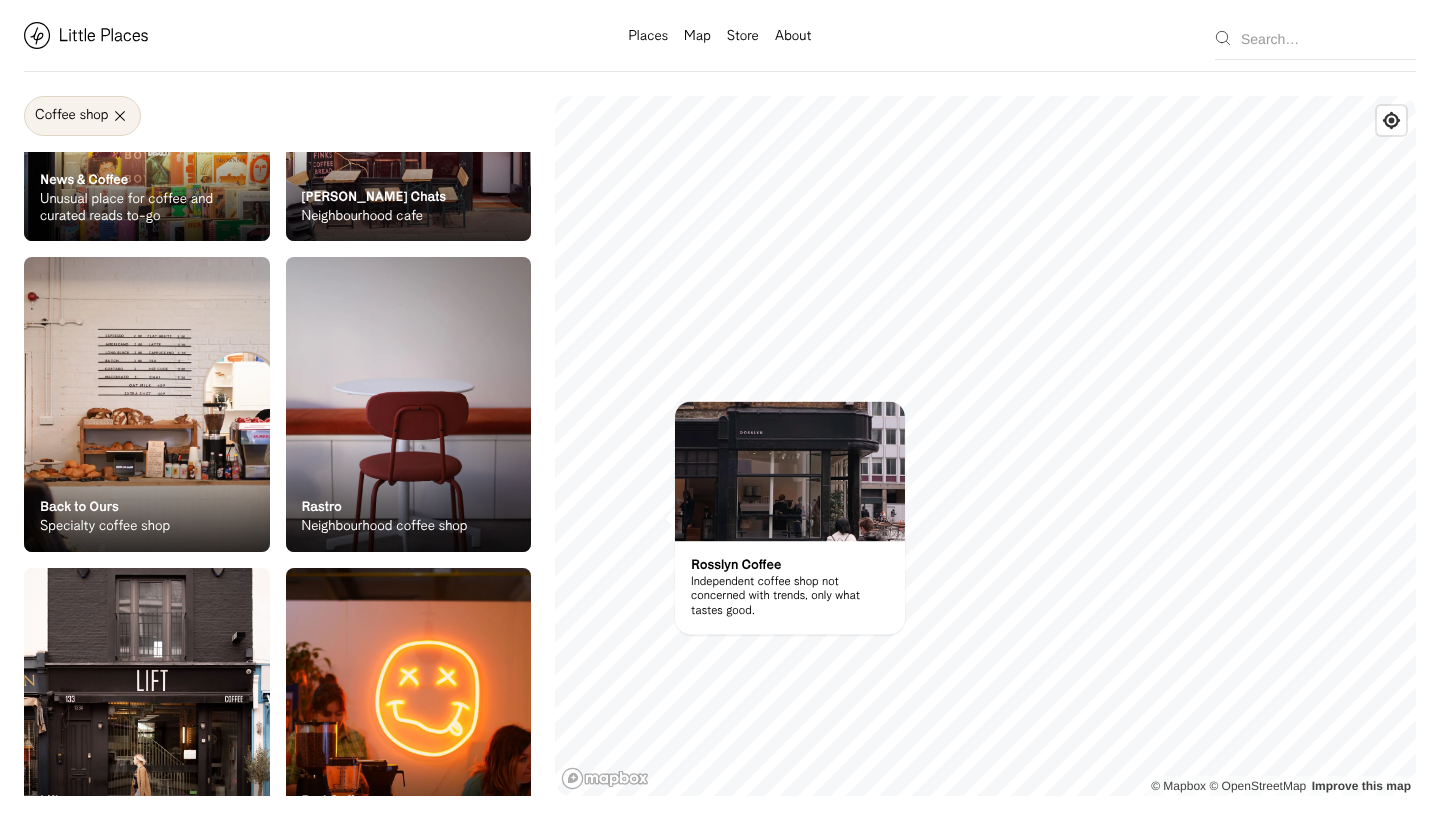 click at bounding box center (790, 471) 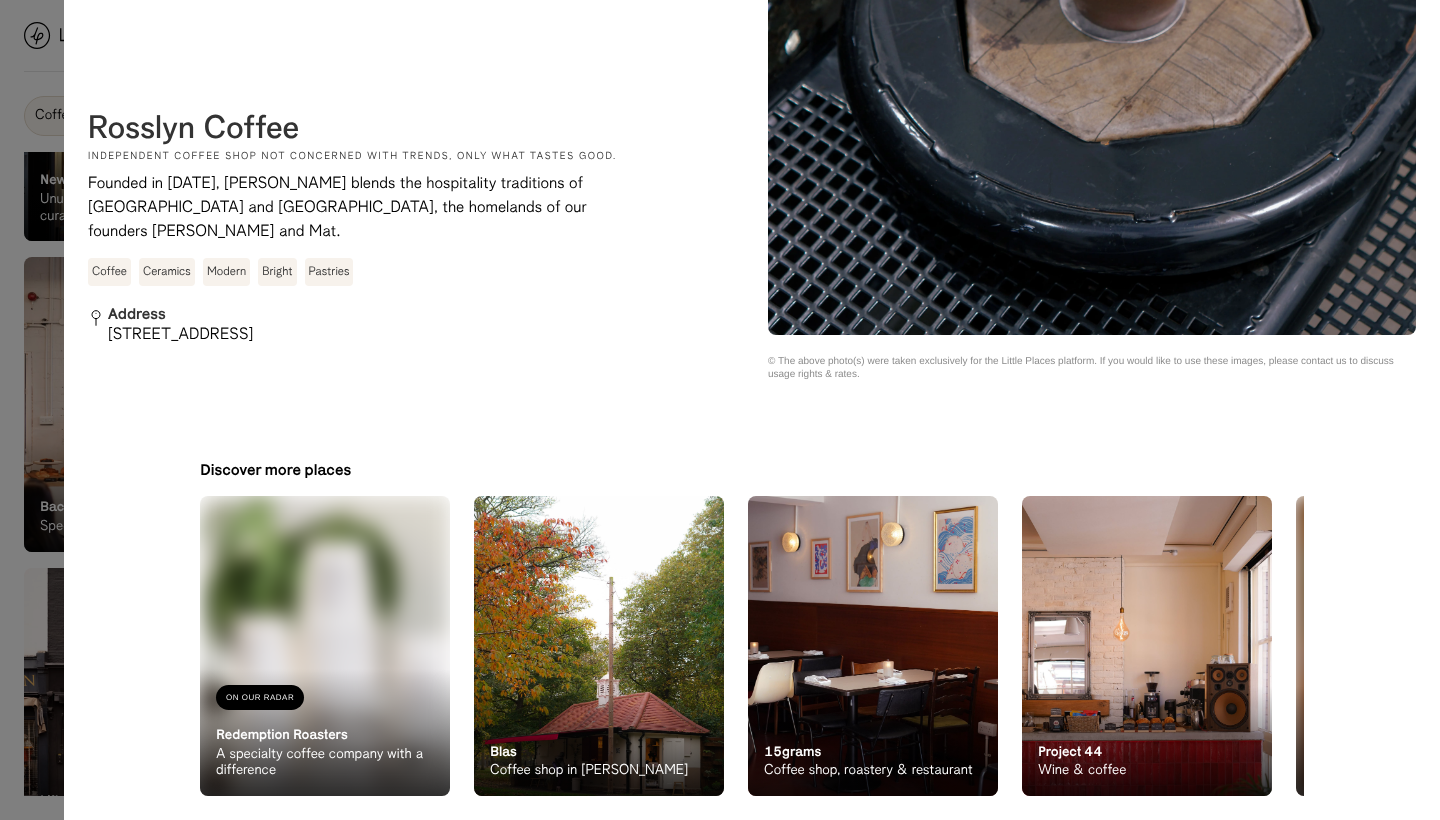 scroll, scrollTop: 1325, scrollLeft: 0, axis: vertical 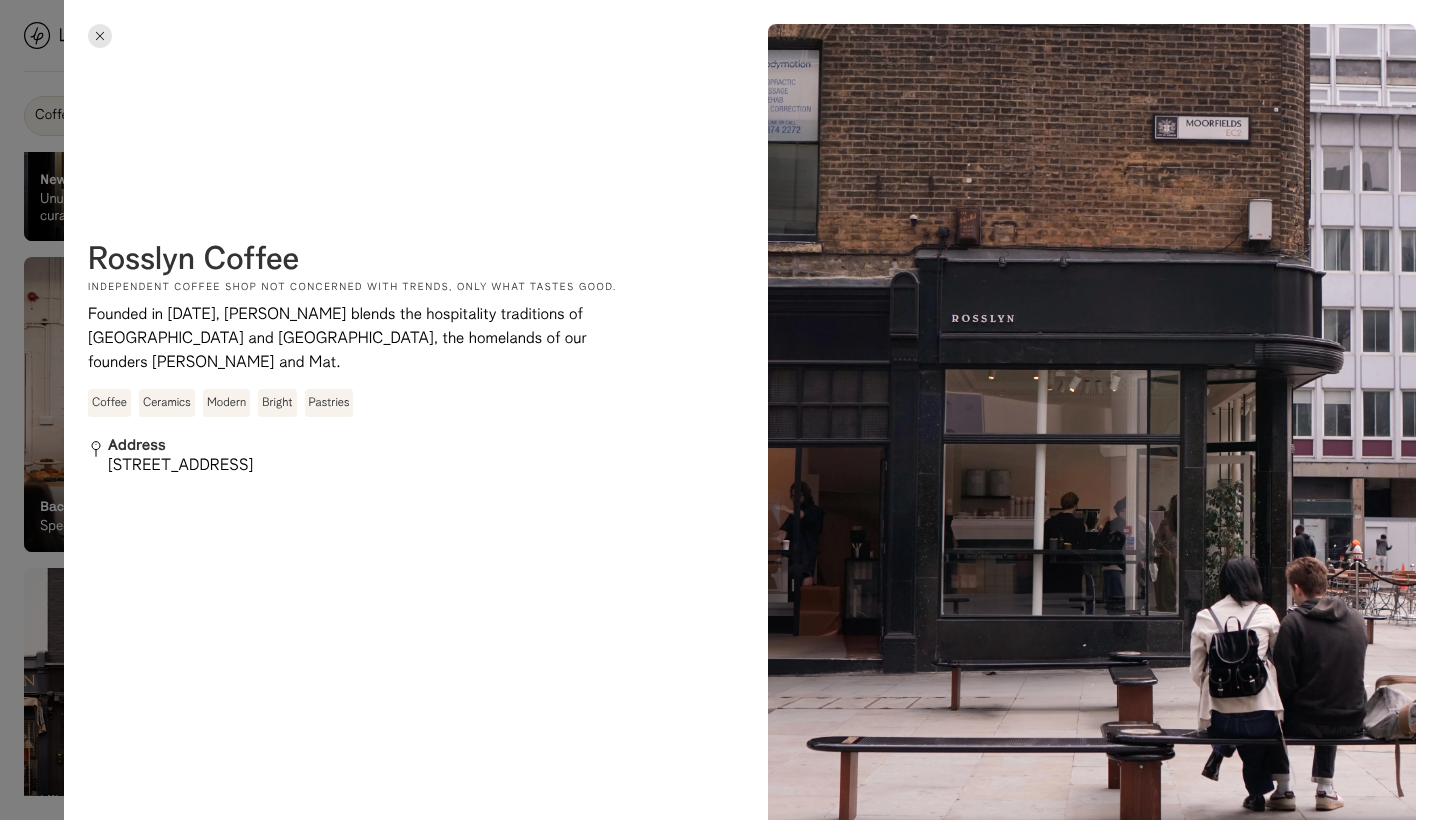 click at bounding box center (100, 36) 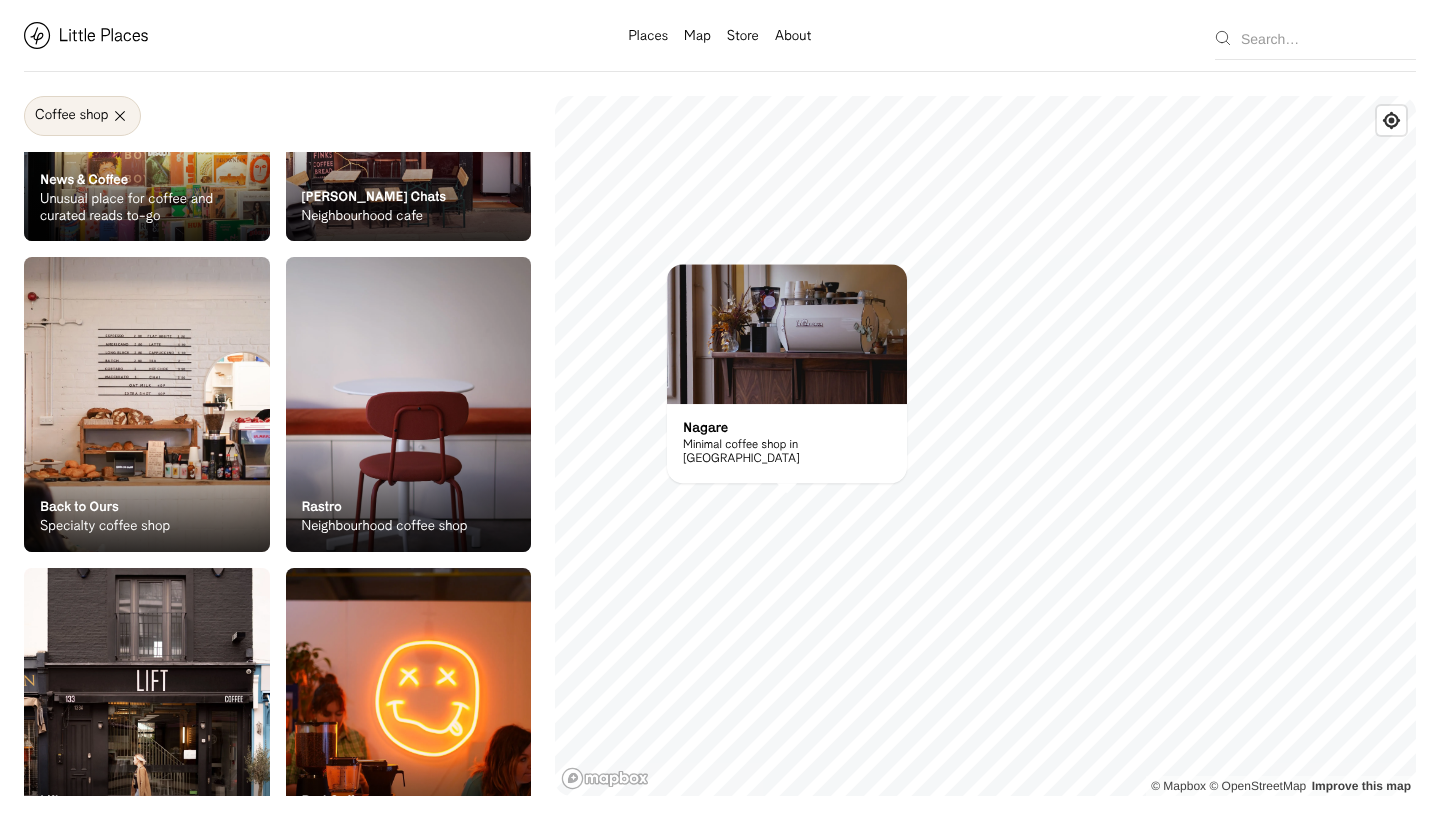 click at bounding box center [787, 334] 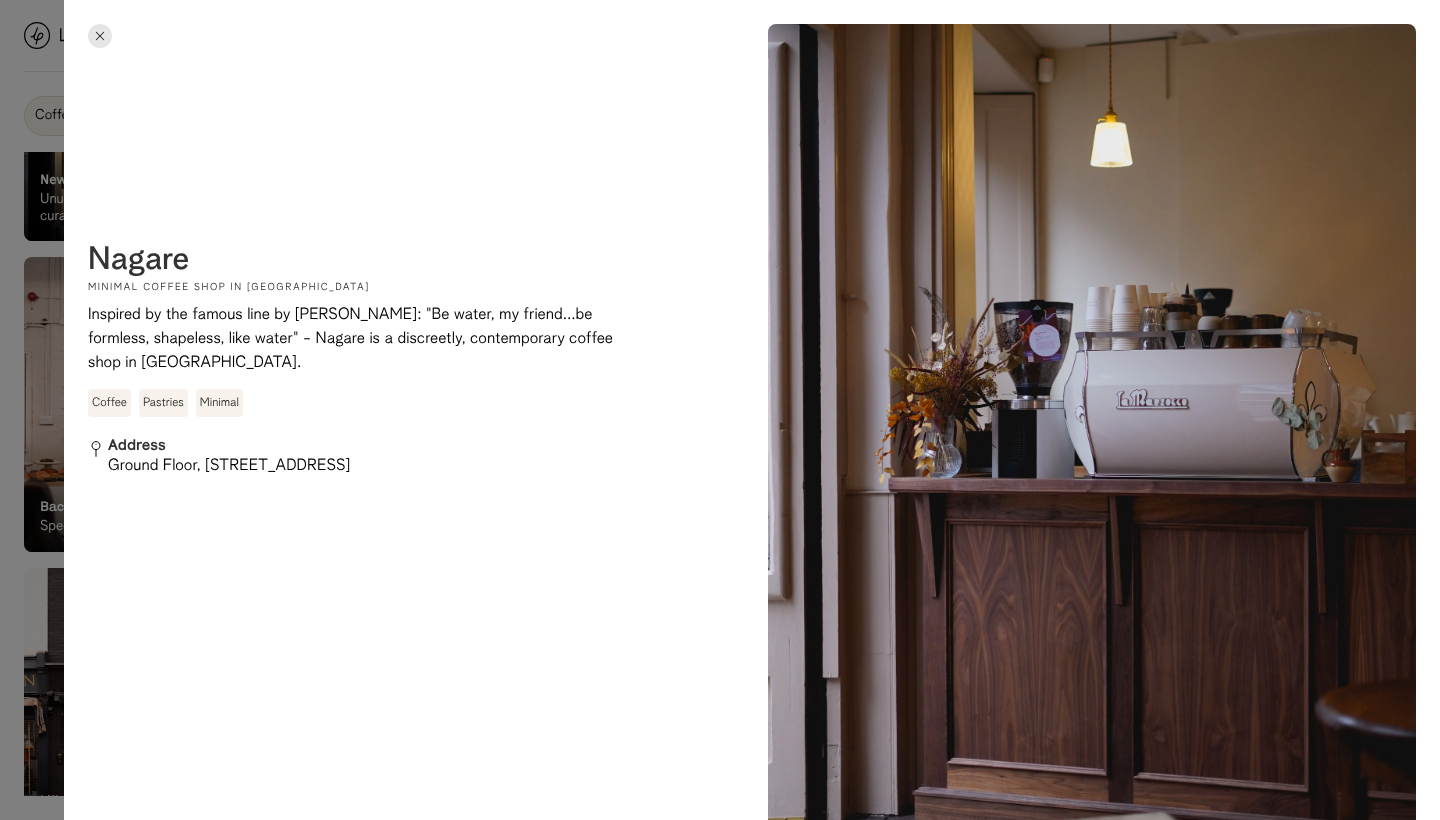 scroll, scrollTop: 0, scrollLeft: 0, axis: both 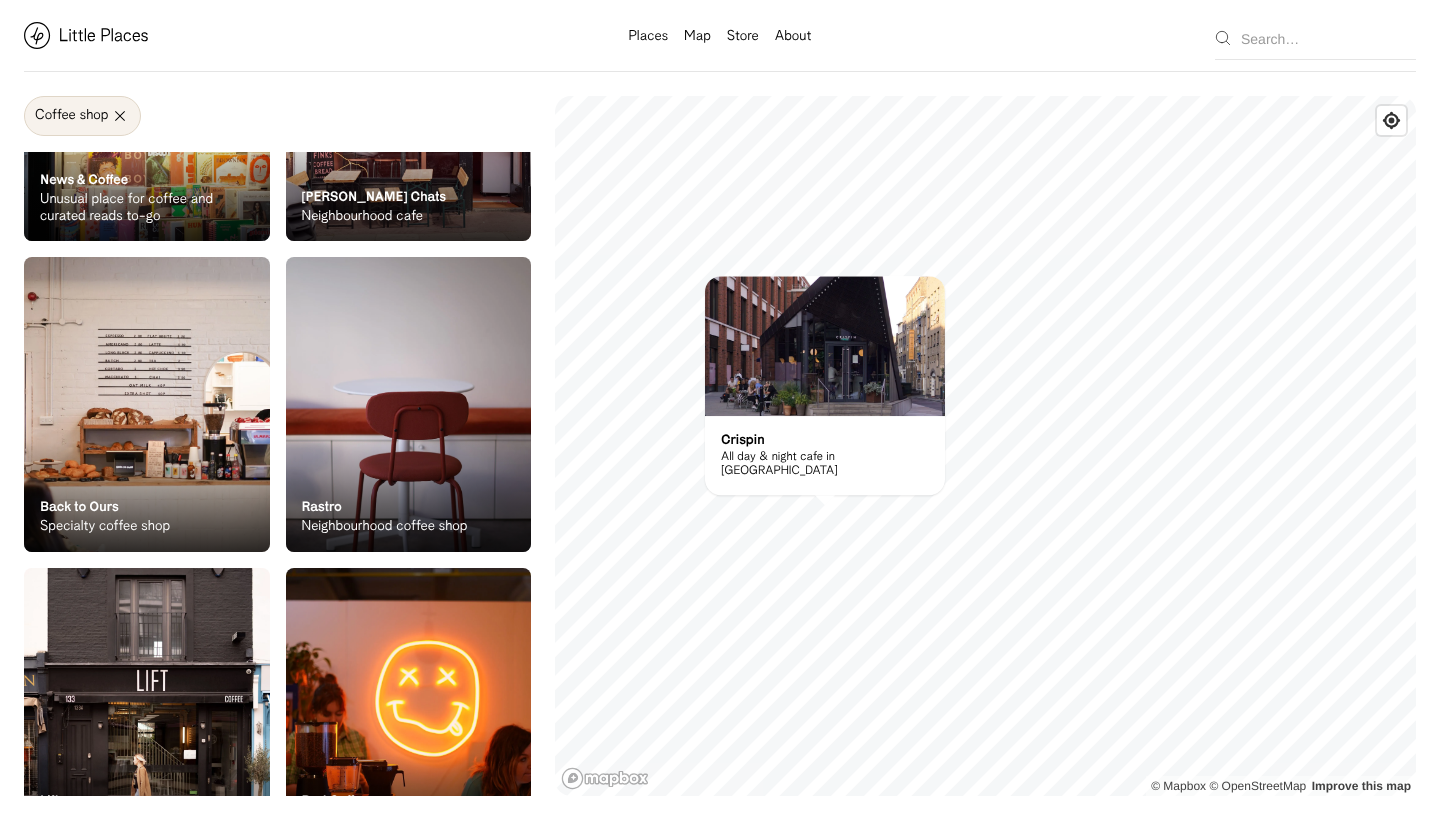 click at bounding box center (825, 346) 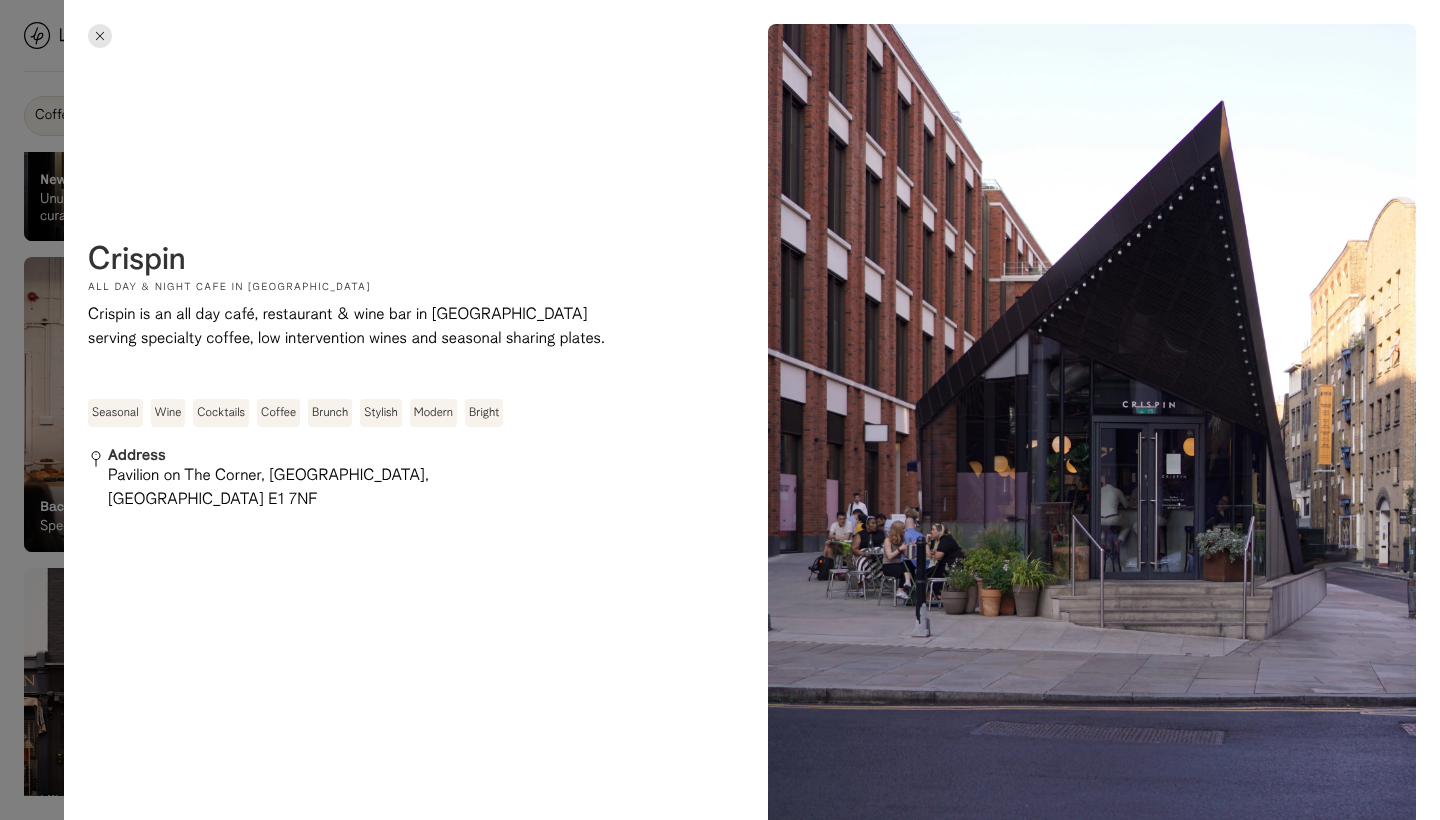scroll, scrollTop: 0, scrollLeft: 0, axis: both 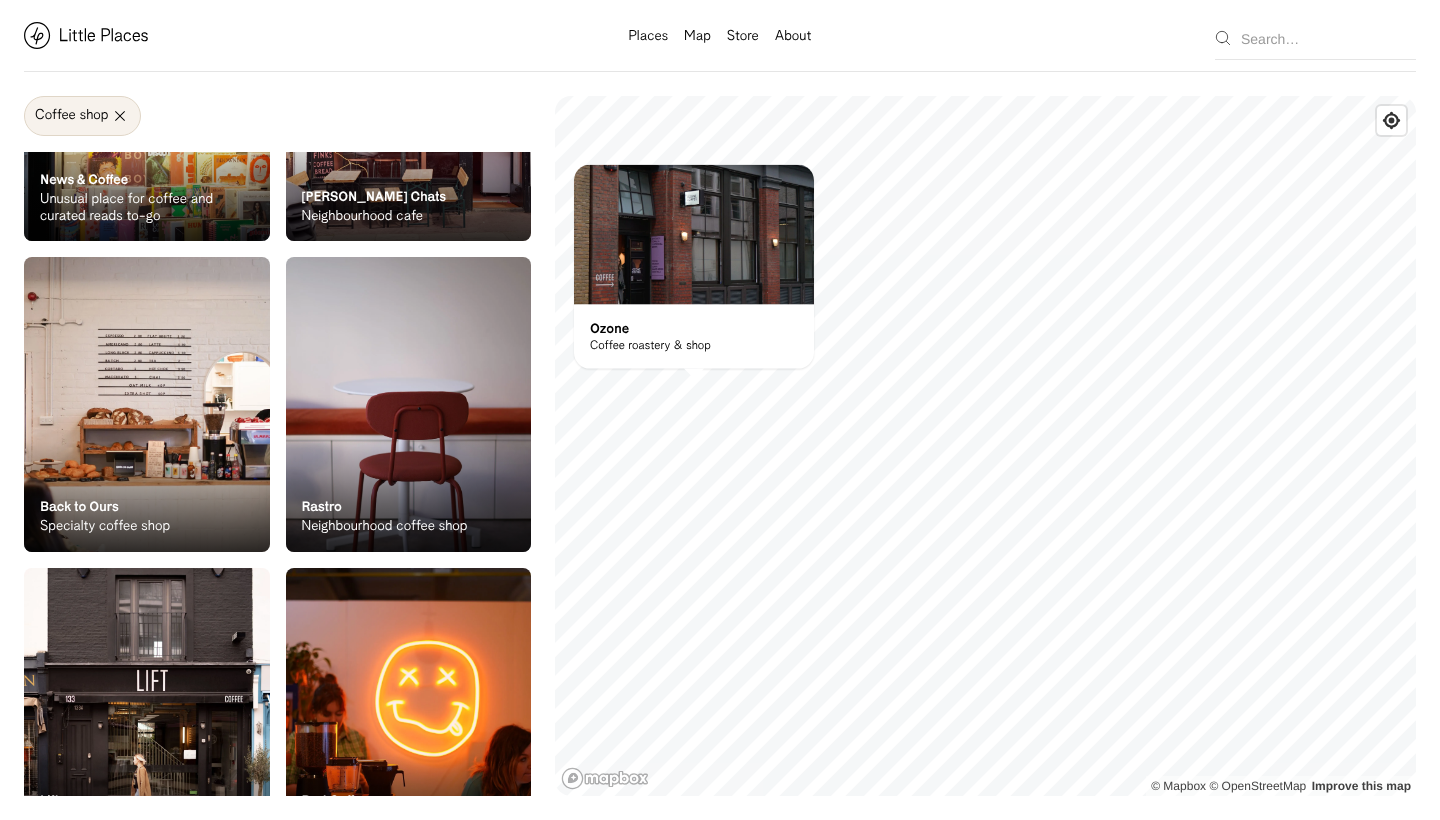 click at bounding box center [694, 235] 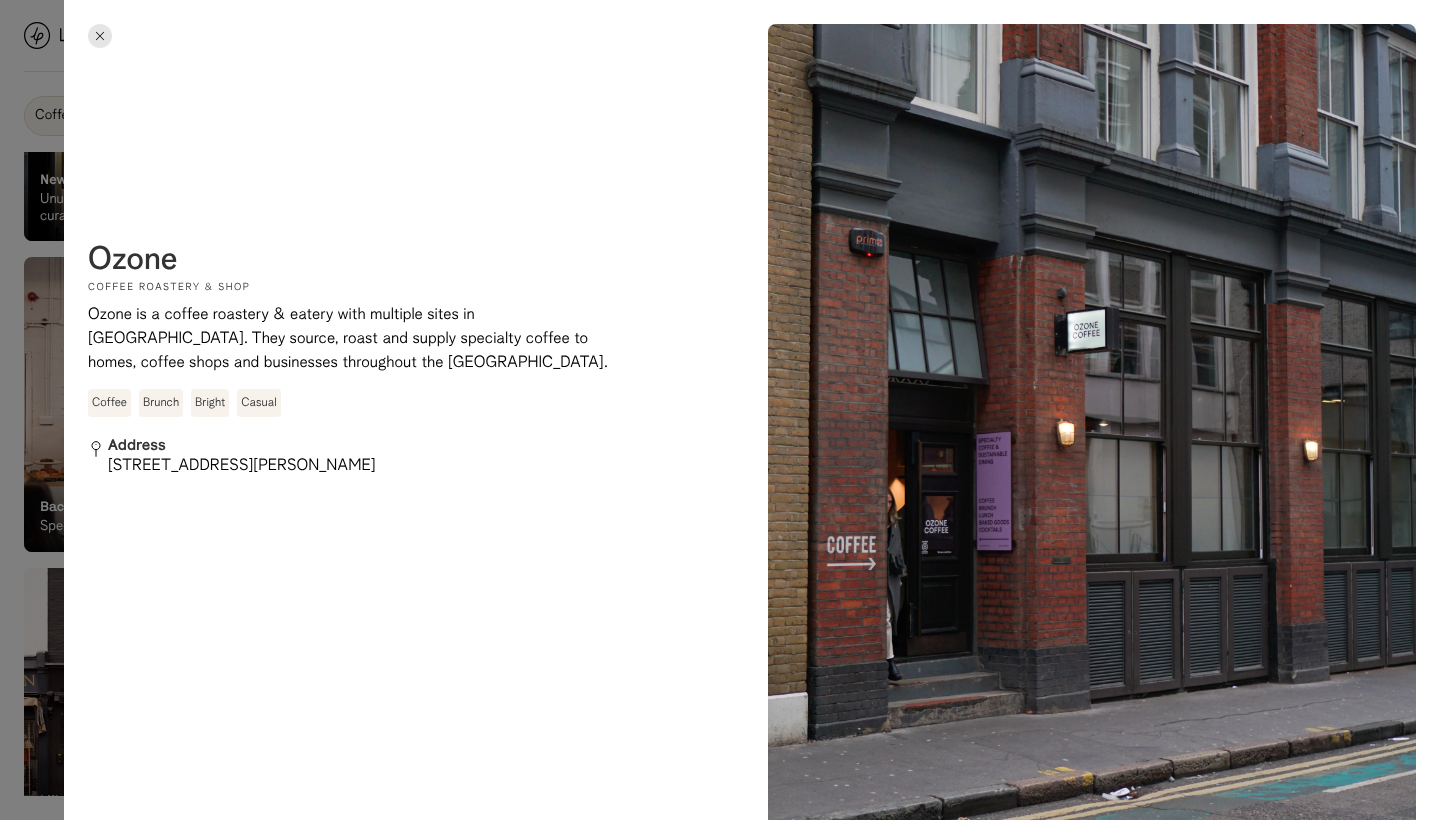 scroll, scrollTop: 0, scrollLeft: 0, axis: both 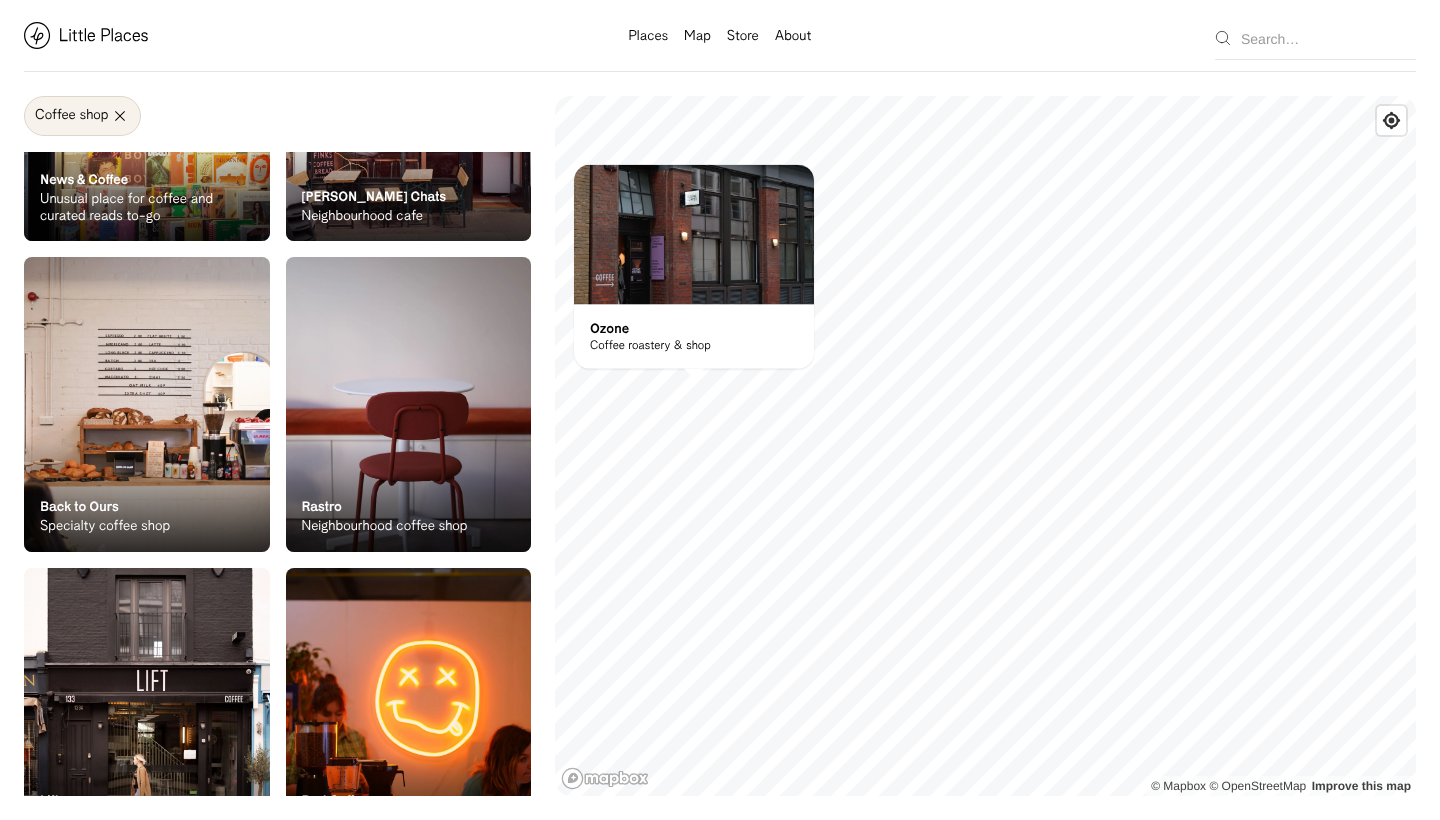 click on "Coffee shop" at bounding box center [82, 116] 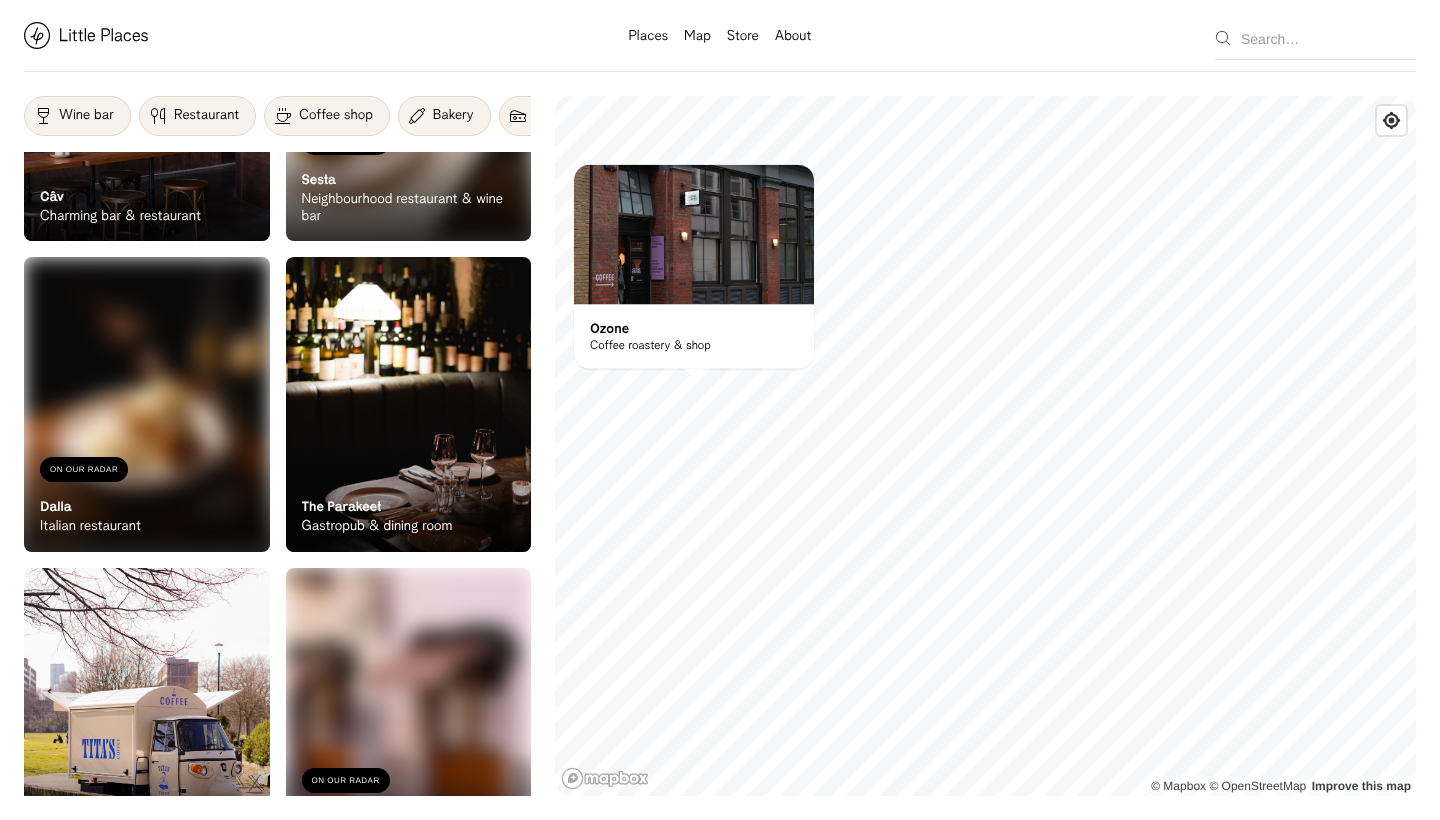 click on "Bakery" at bounding box center [453, 116] 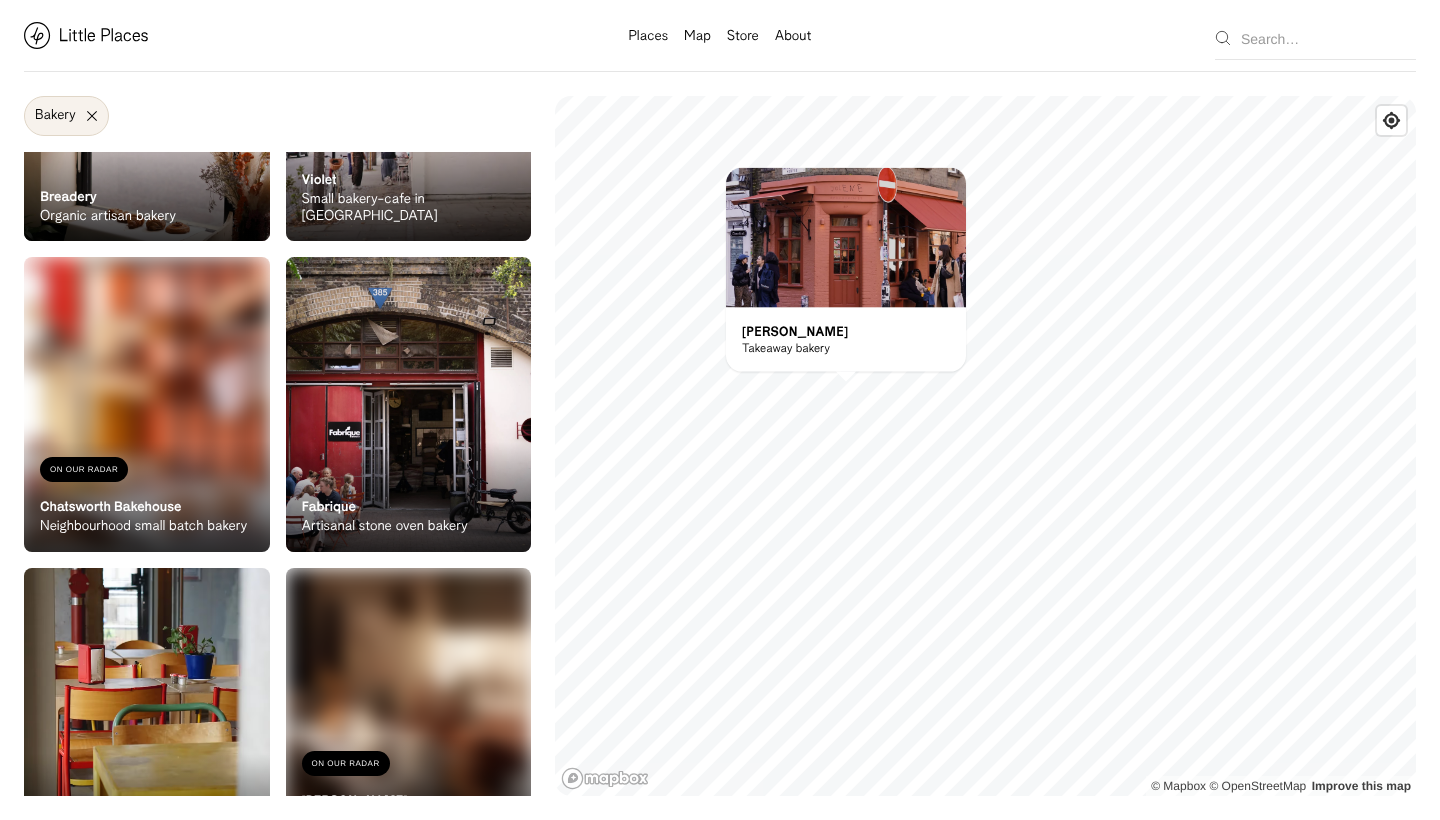 click at bounding box center [846, 238] 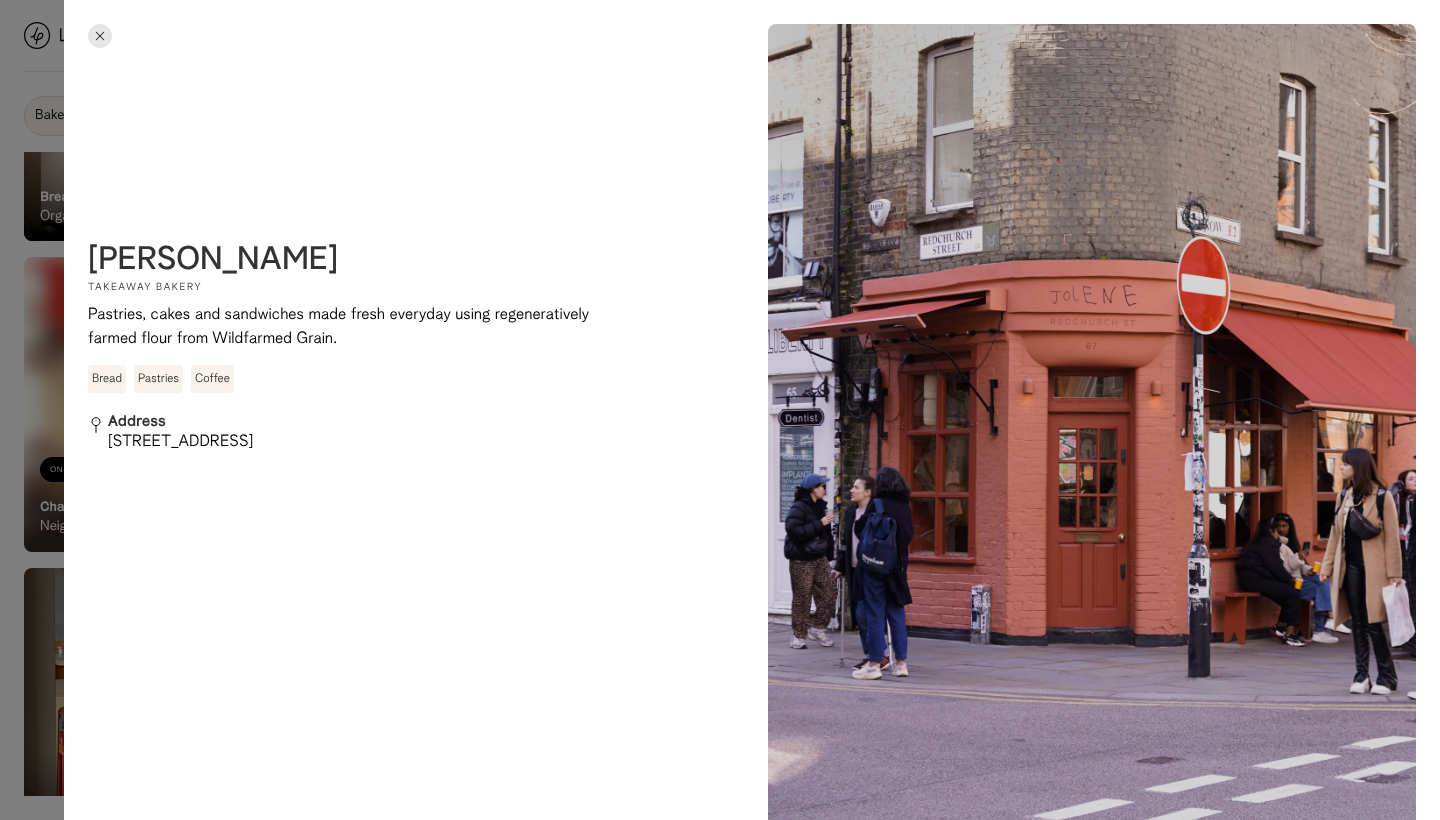scroll, scrollTop: 0, scrollLeft: 0, axis: both 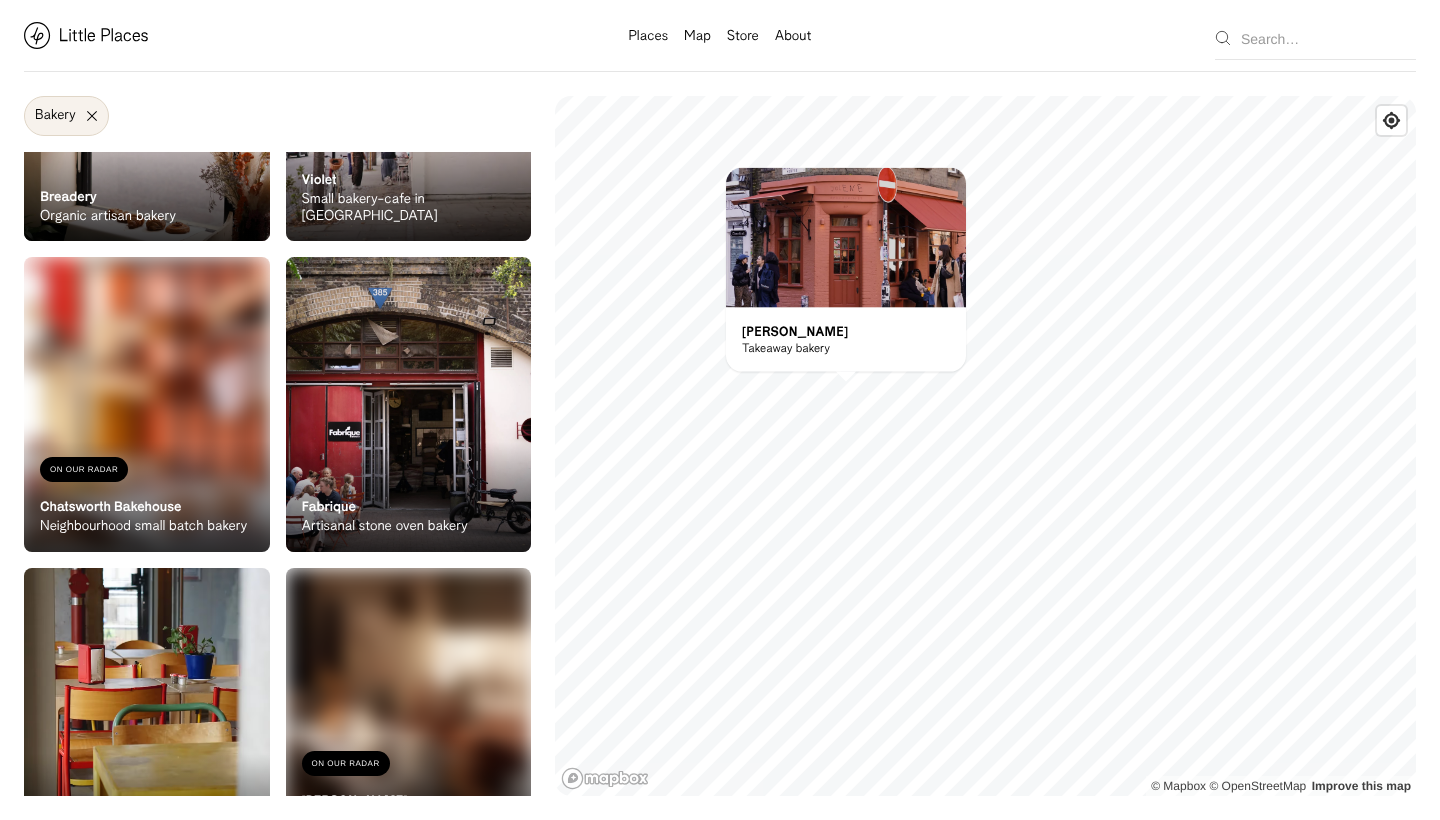click on "Bakery" at bounding box center (66, 116) 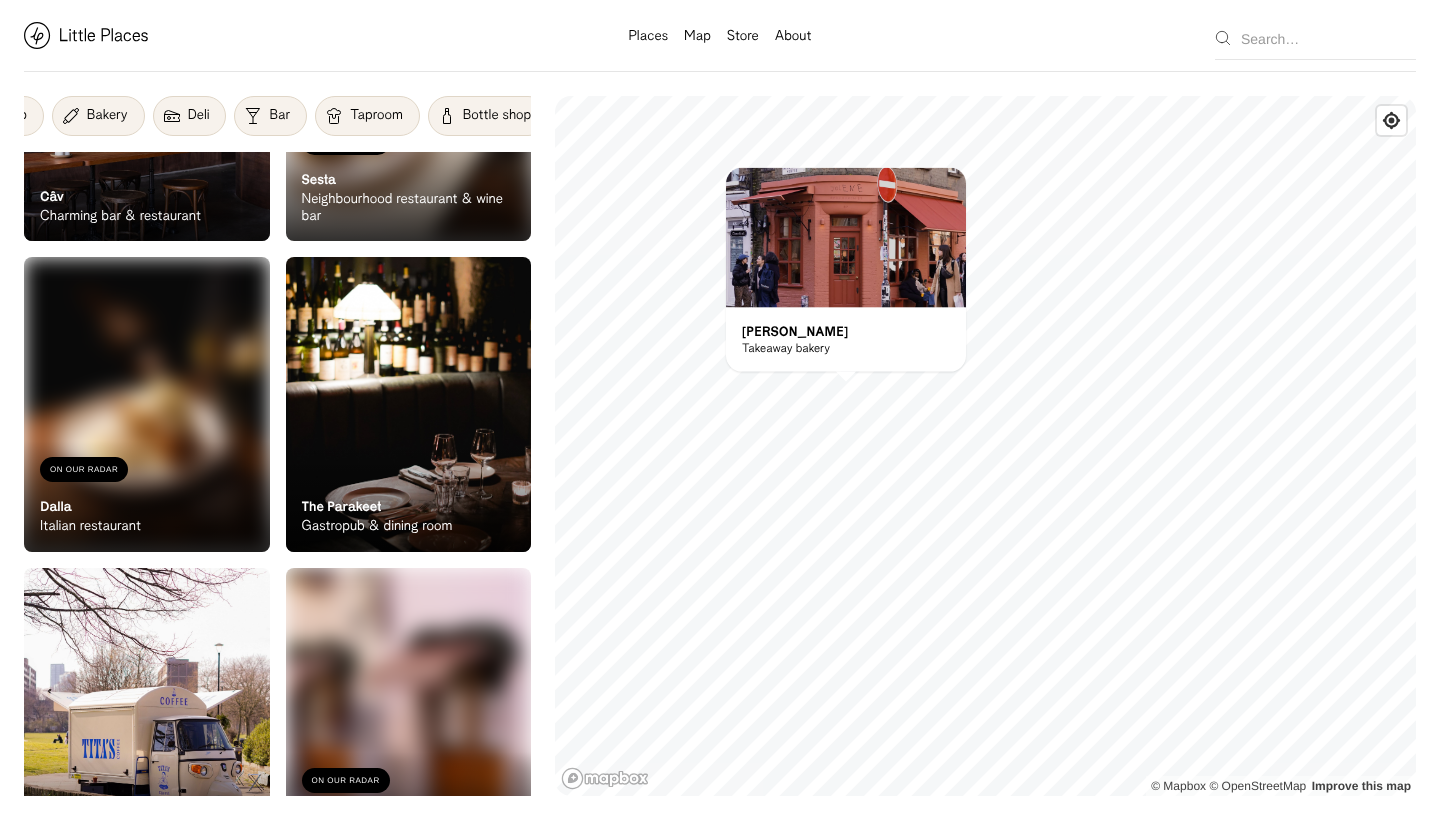 scroll, scrollTop: 0, scrollLeft: 354, axis: horizontal 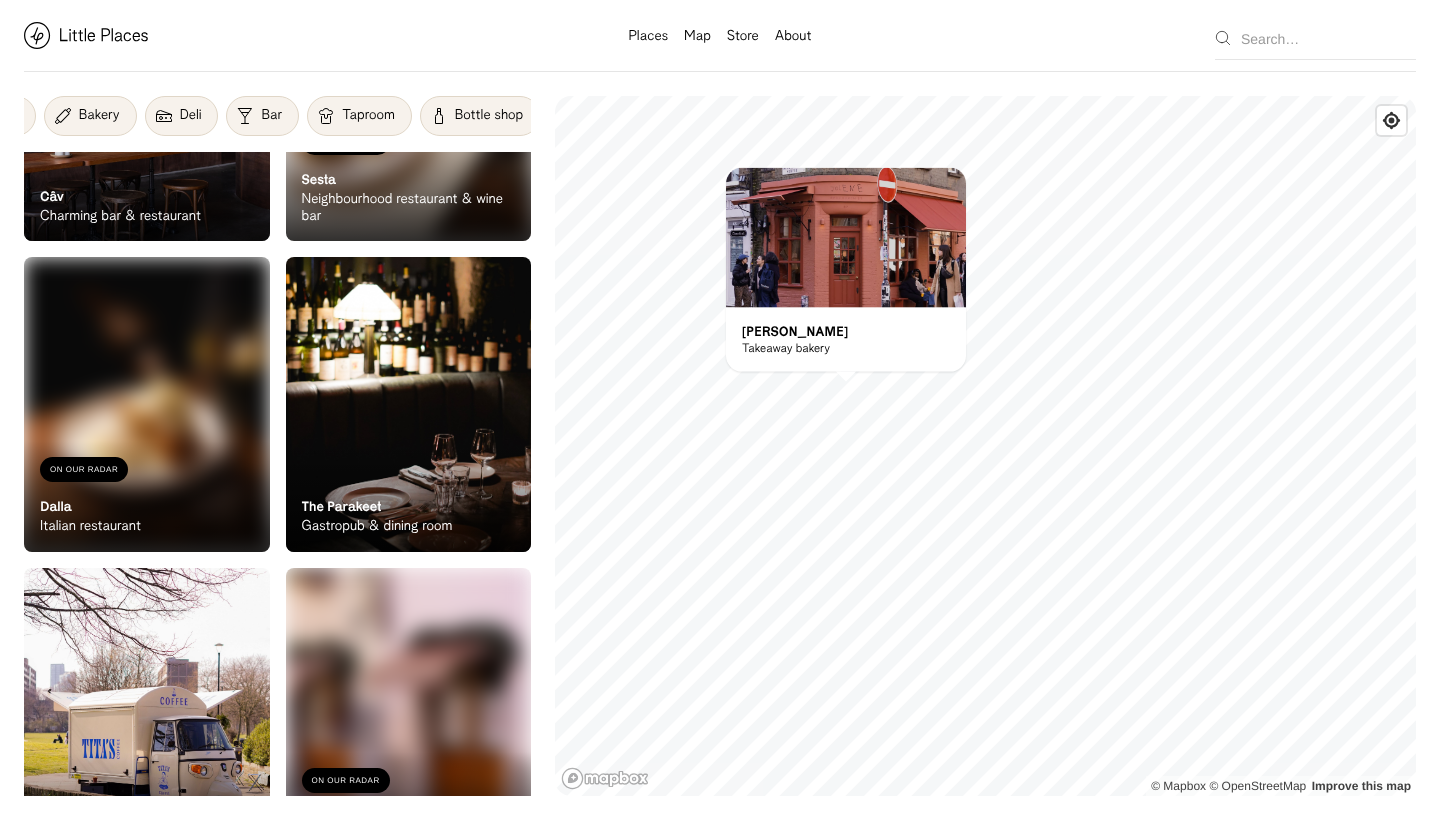 click on "Deli" at bounding box center (191, 116) 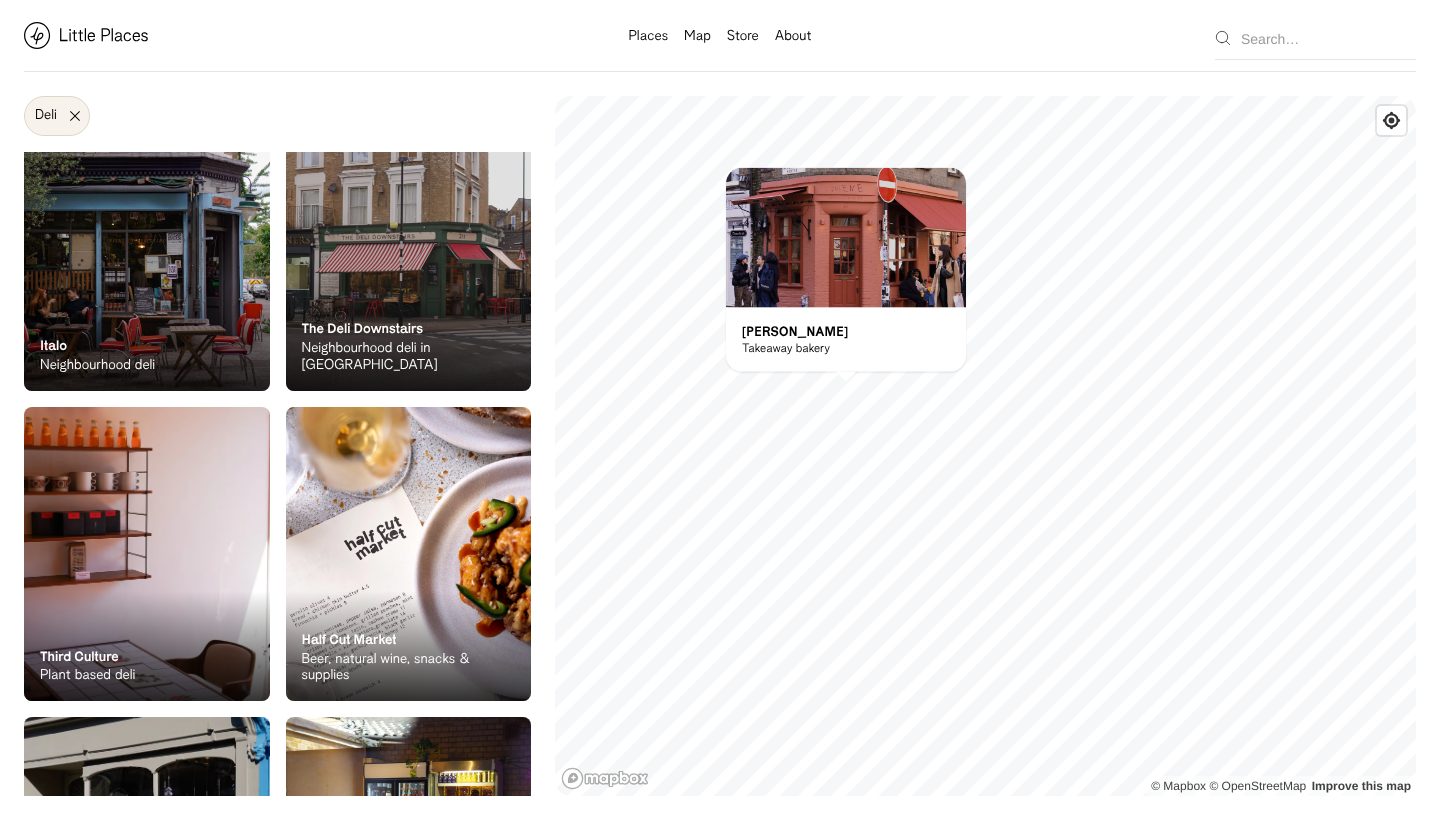 scroll, scrollTop: 895, scrollLeft: 0, axis: vertical 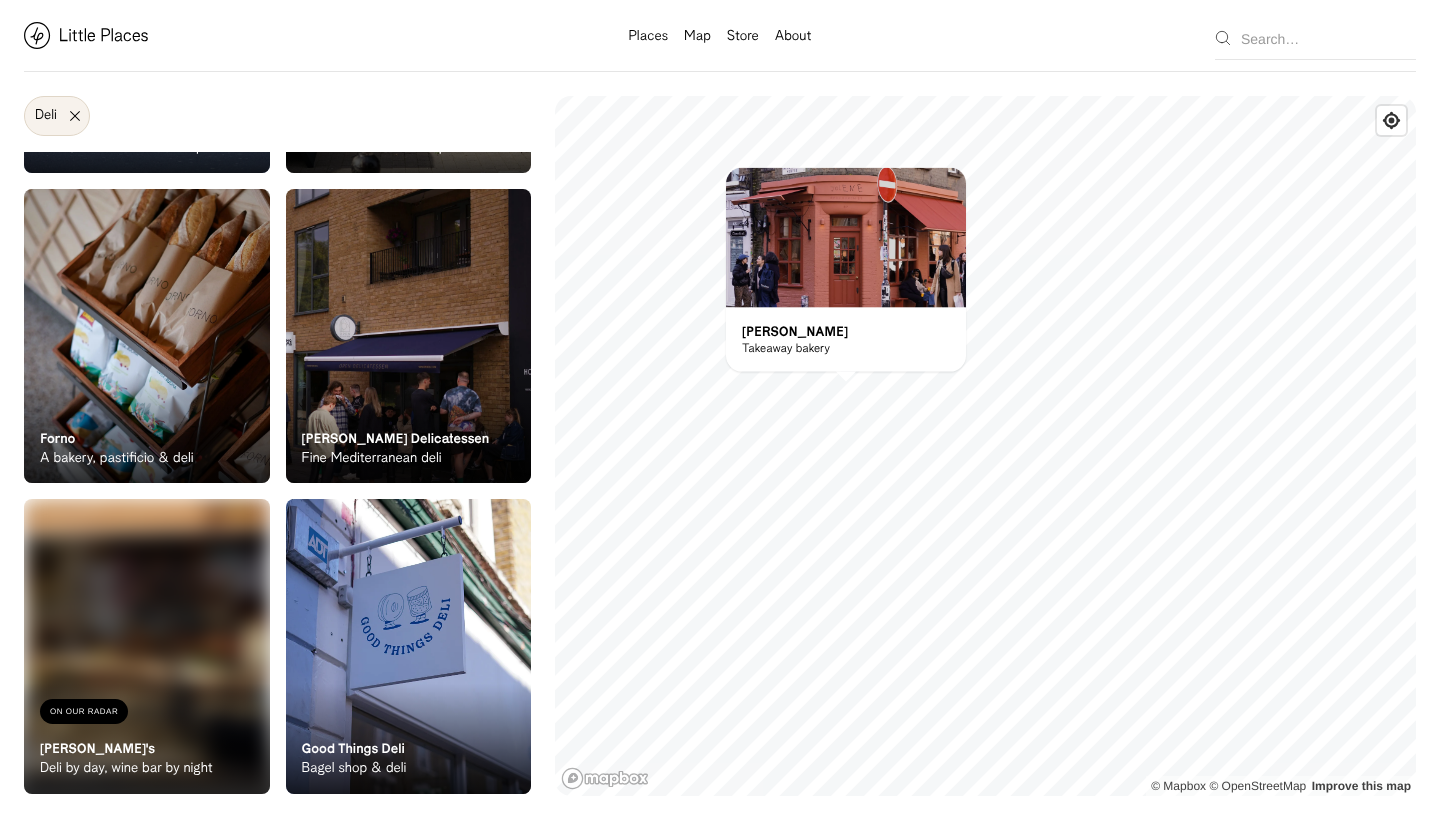 click on "Deli" at bounding box center (57, 116) 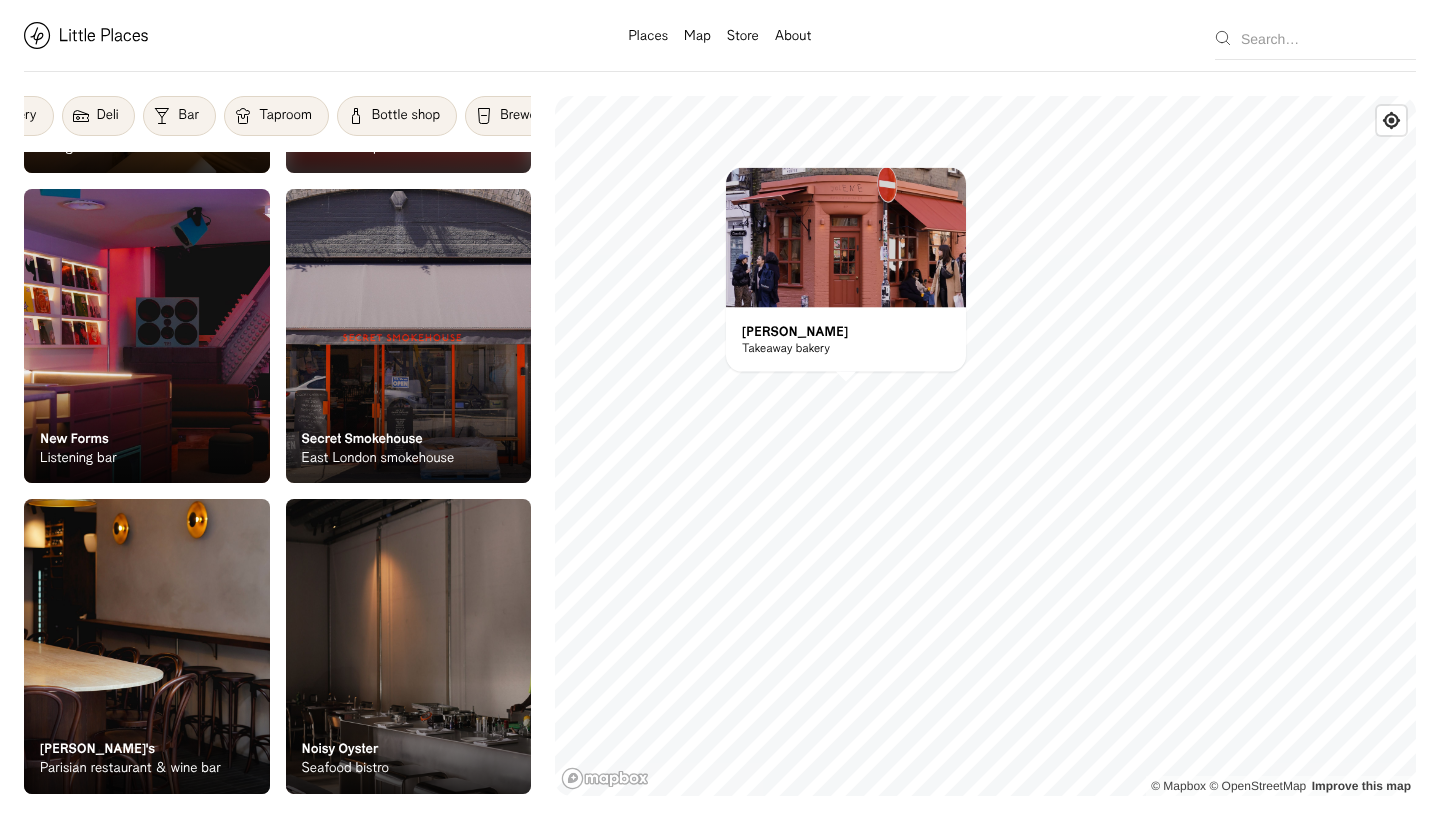 scroll, scrollTop: 0, scrollLeft: 438, axis: horizontal 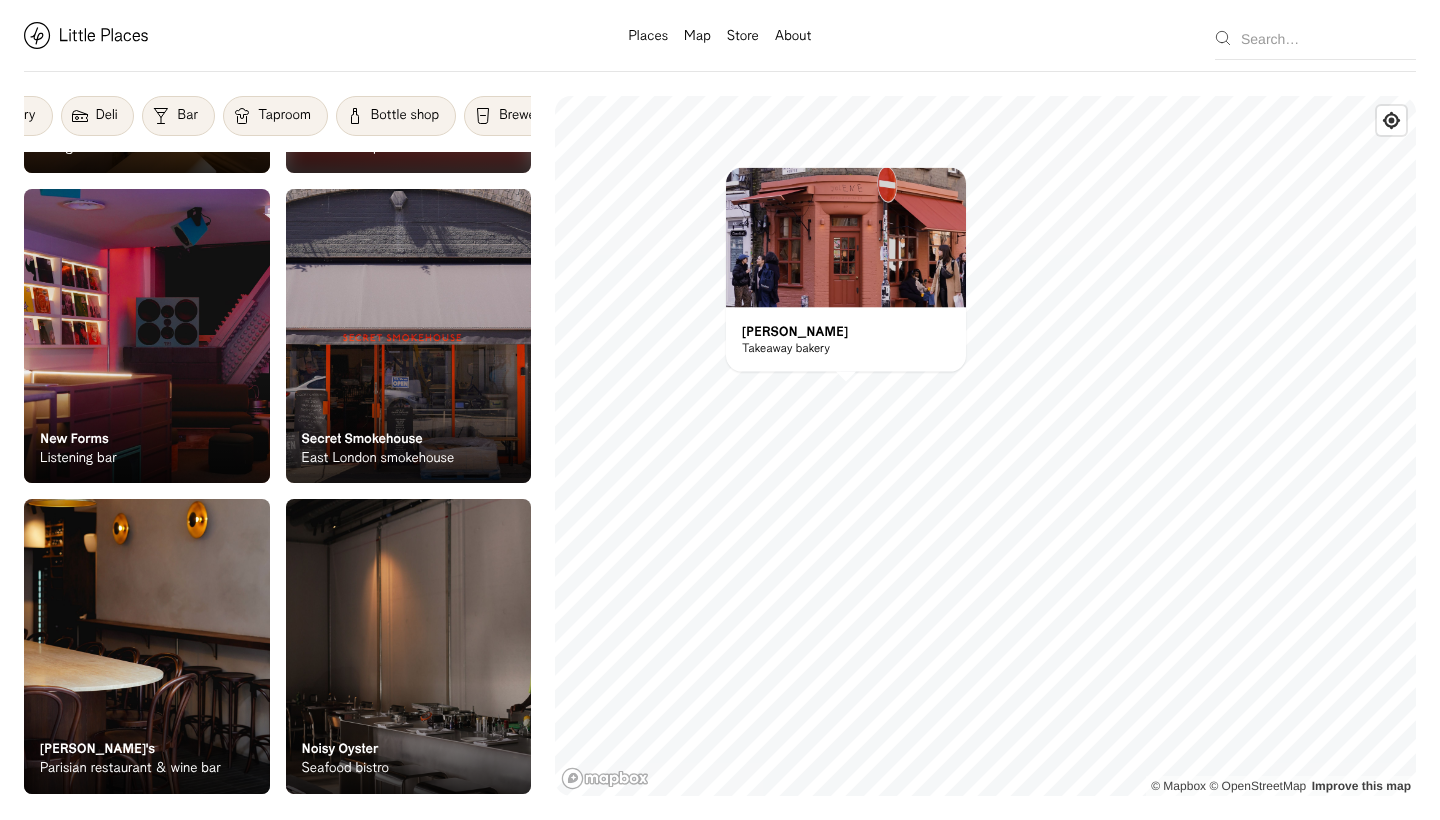 click on "Taproom" at bounding box center [284, 116] 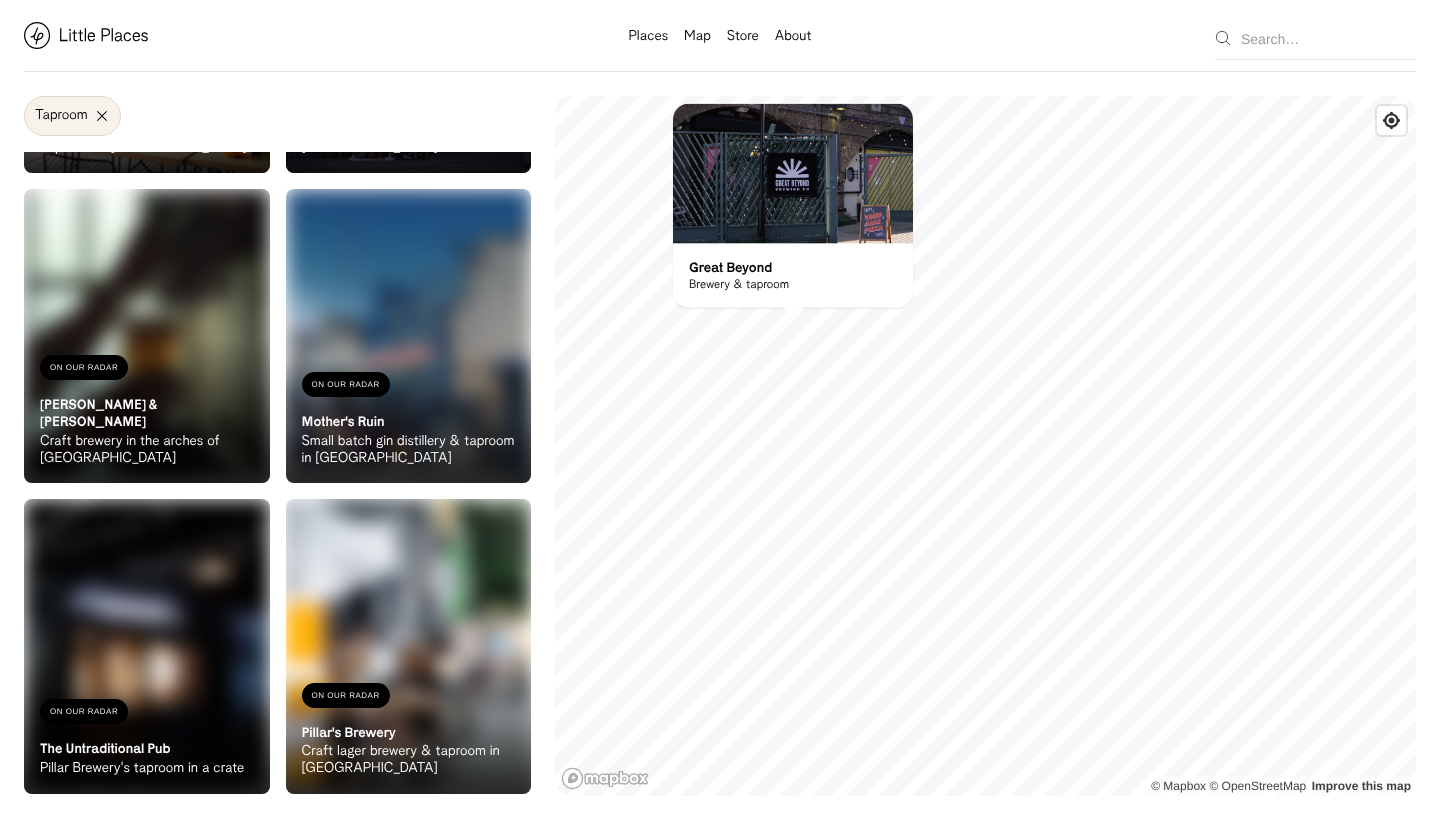 click at bounding box center (793, 174) 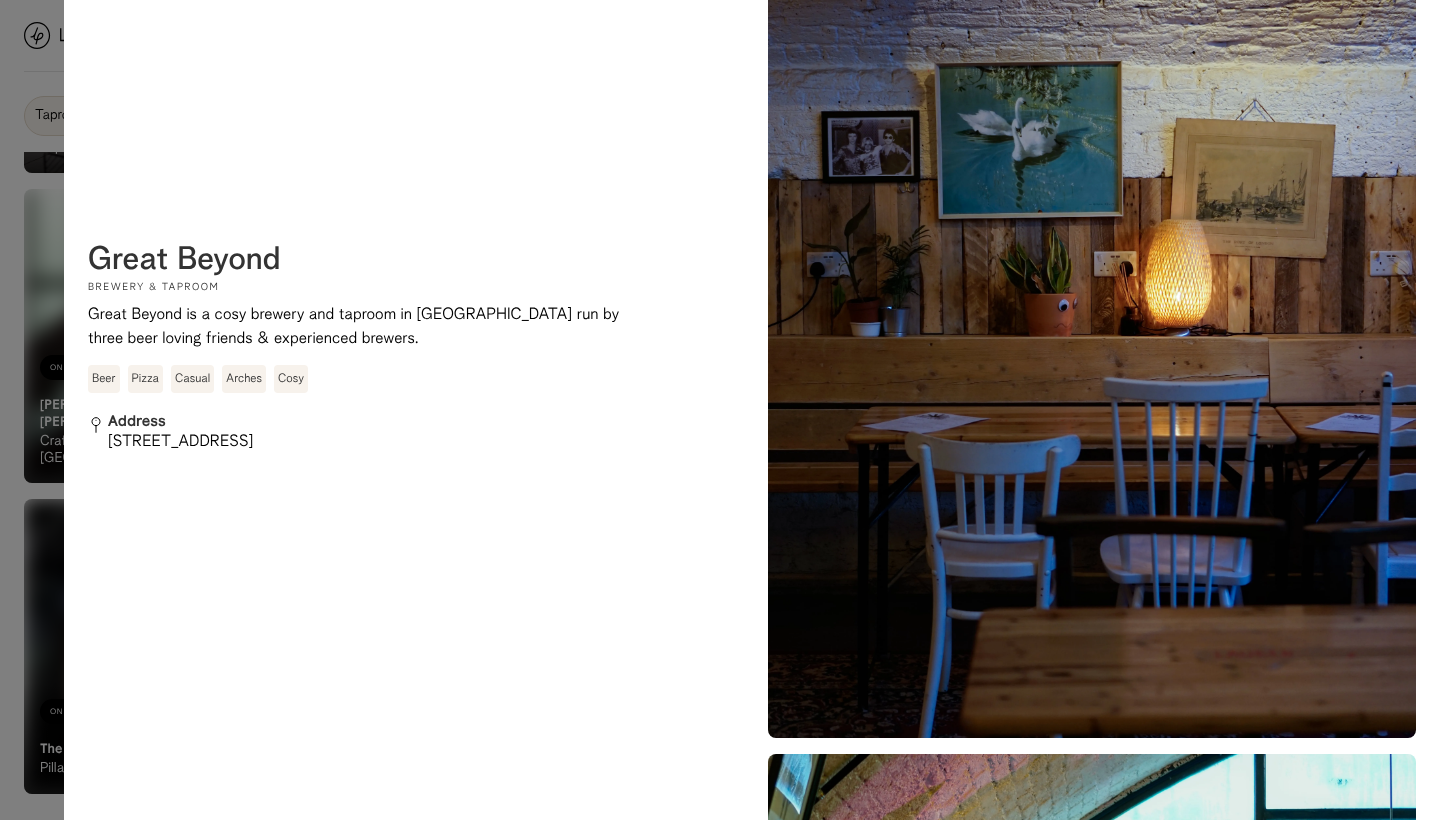 scroll, scrollTop: 602, scrollLeft: 0, axis: vertical 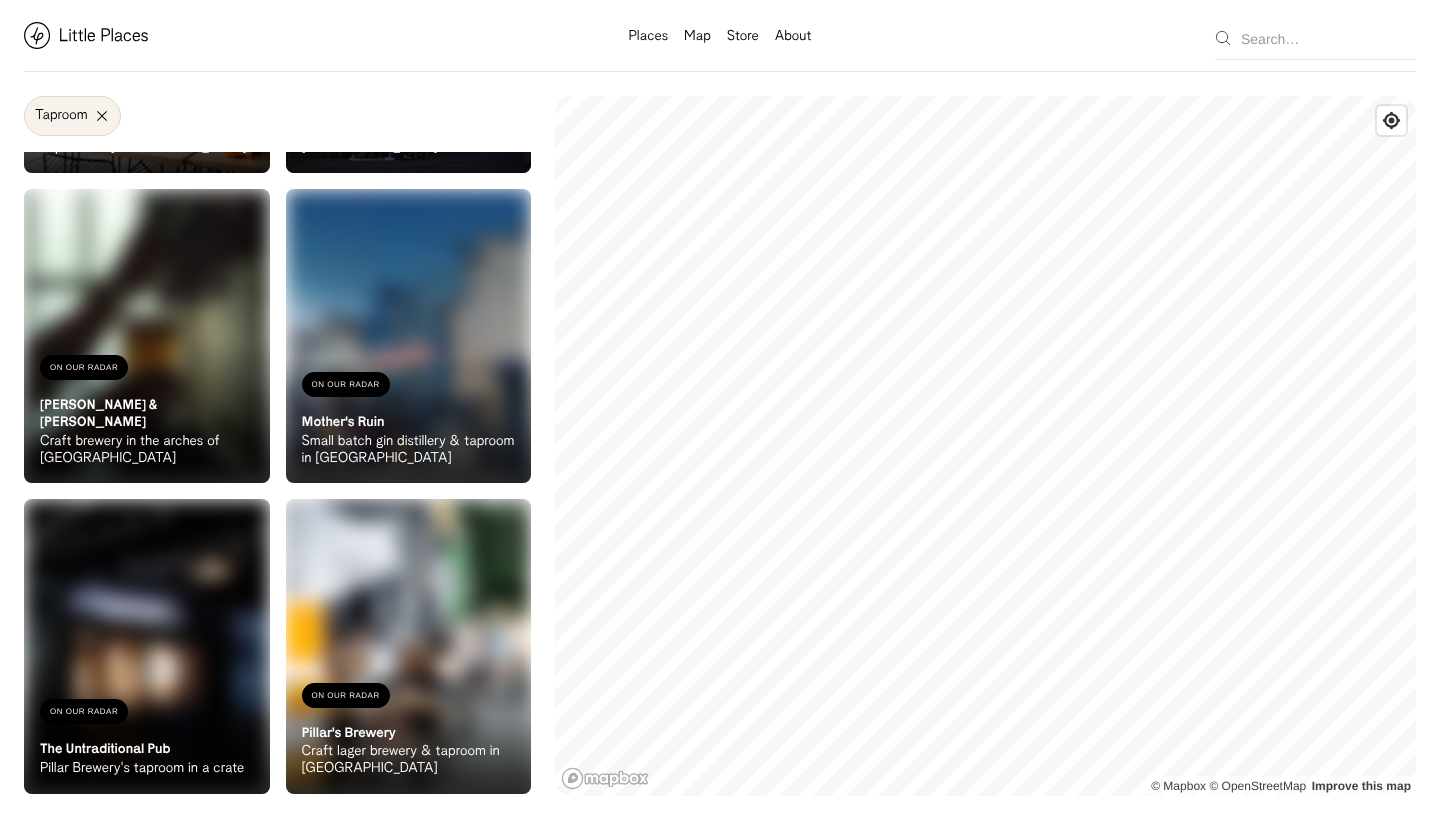 click on "Taproom" at bounding box center (72, 116) 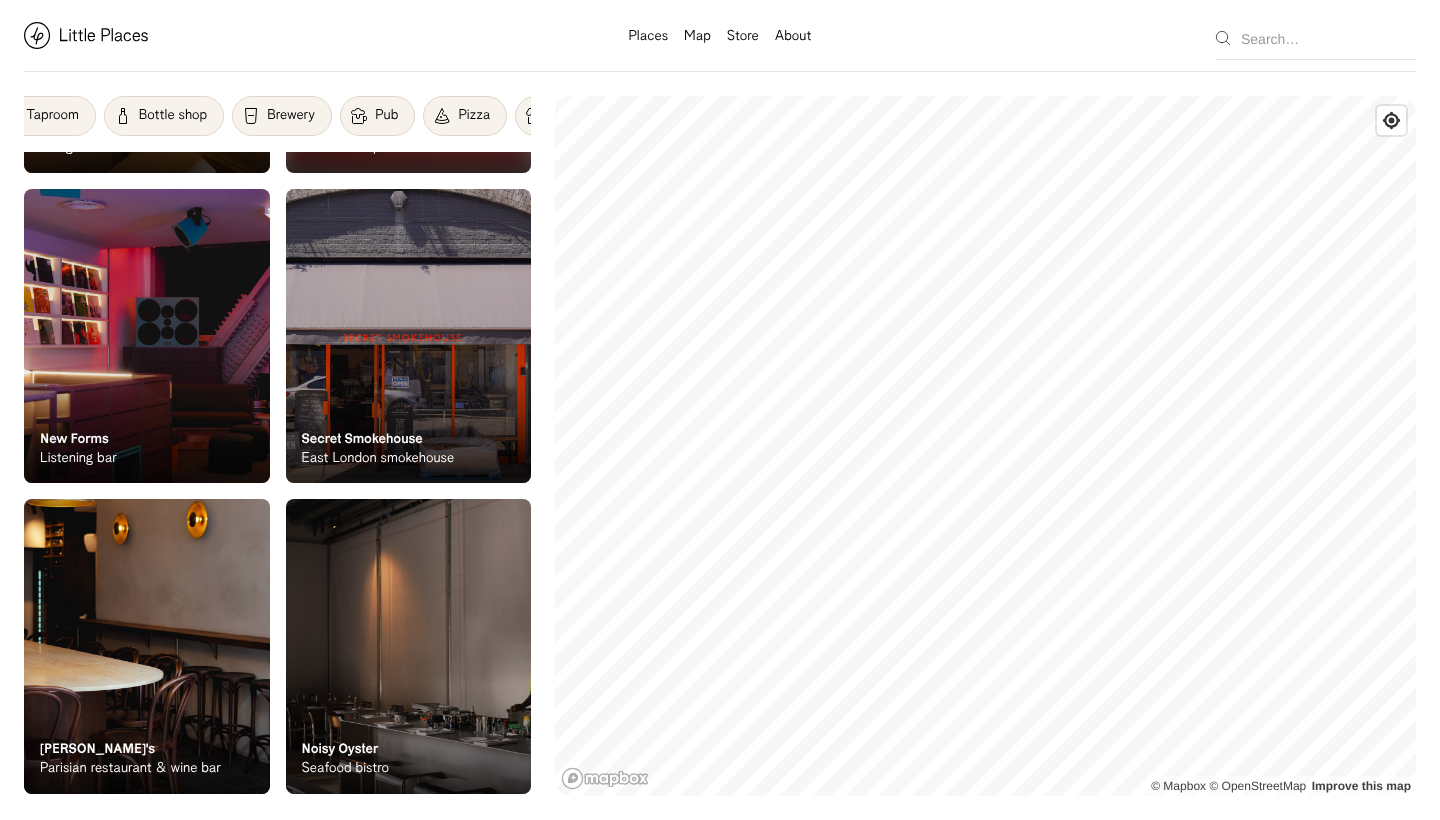 scroll, scrollTop: 0, scrollLeft: 699, axis: horizontal 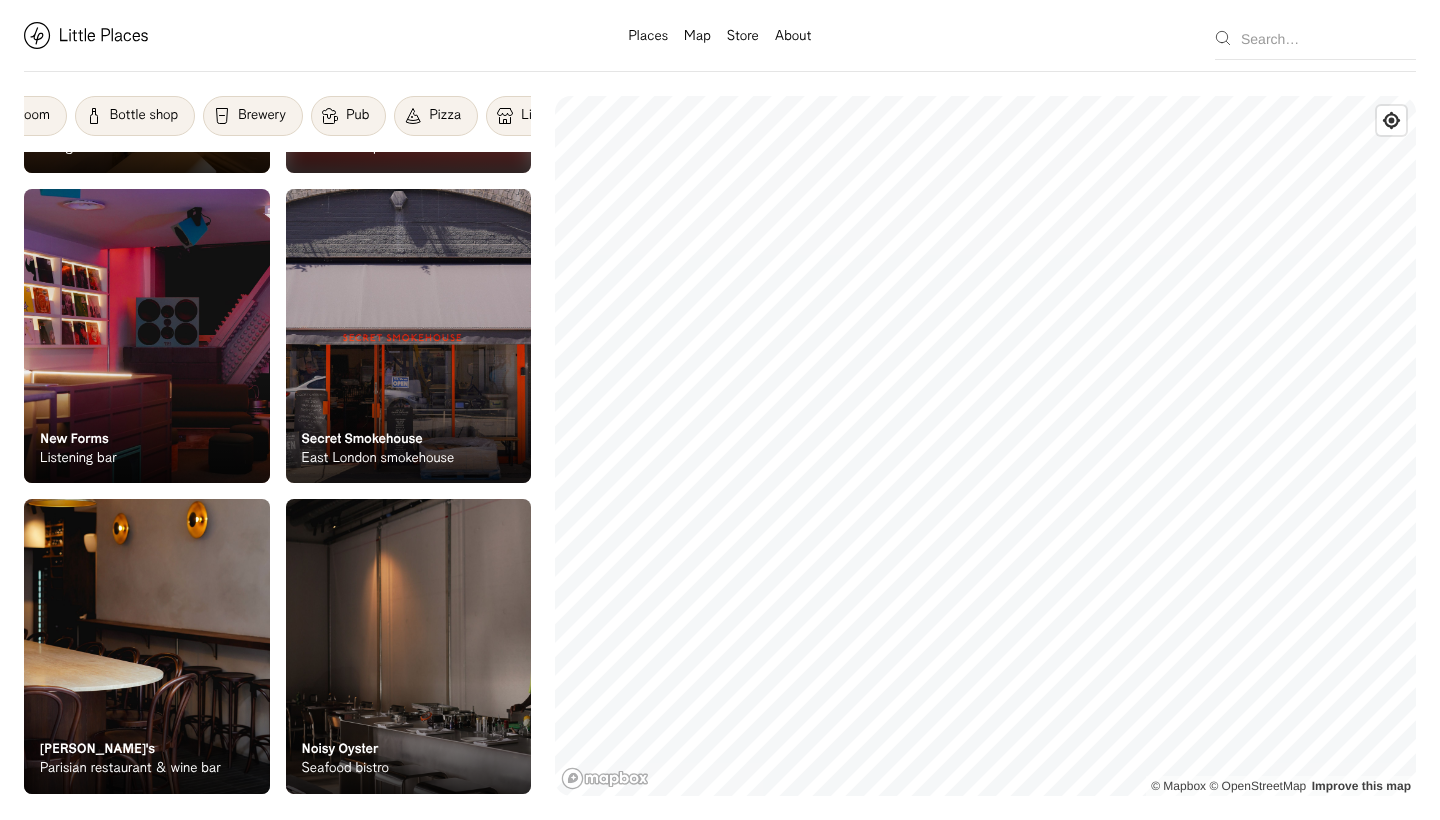 click on "Brewery" at bounding box center (262, 116) 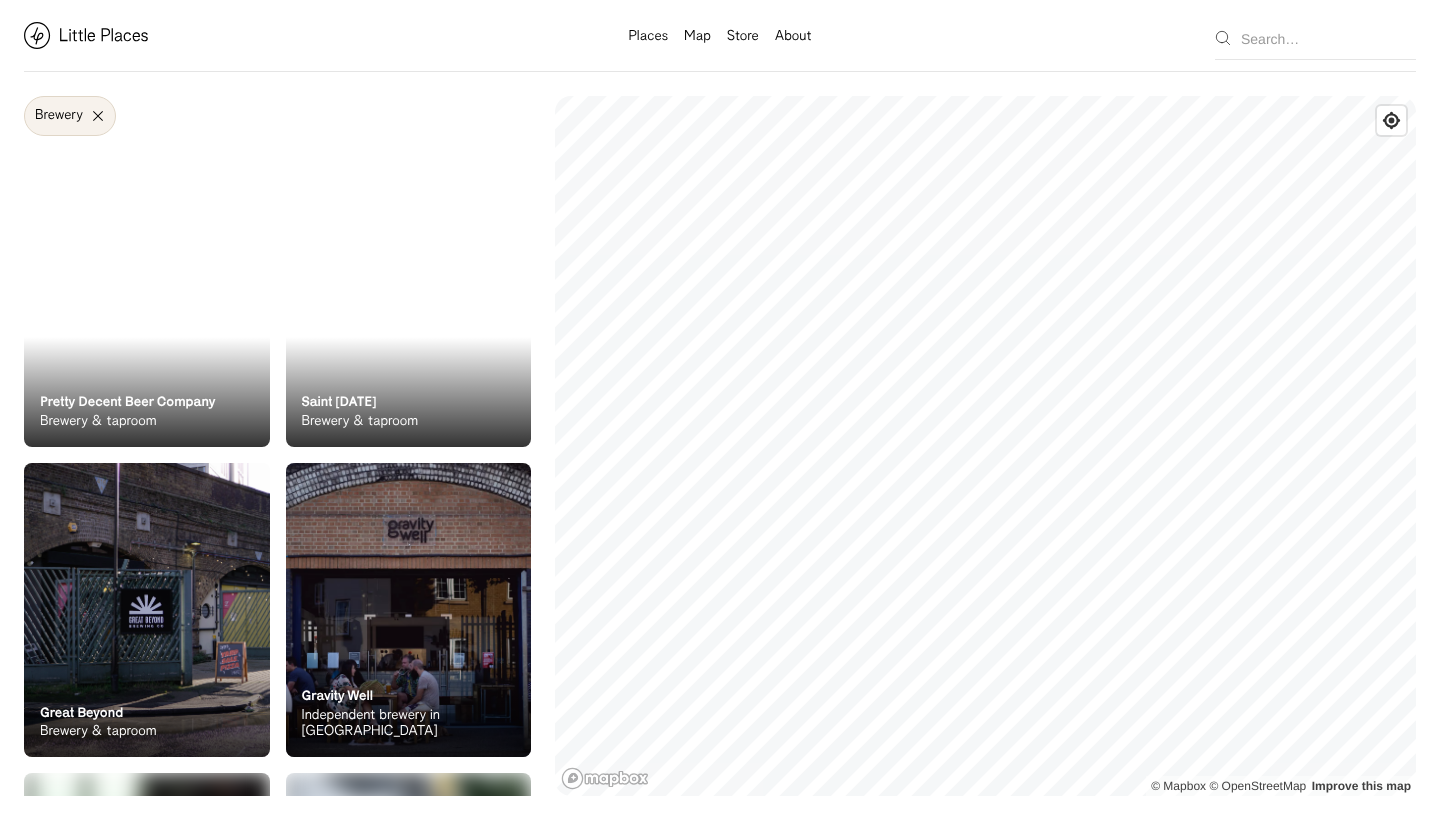 scroll, scrollTop: 0, scrollLeft: 0, axis: both 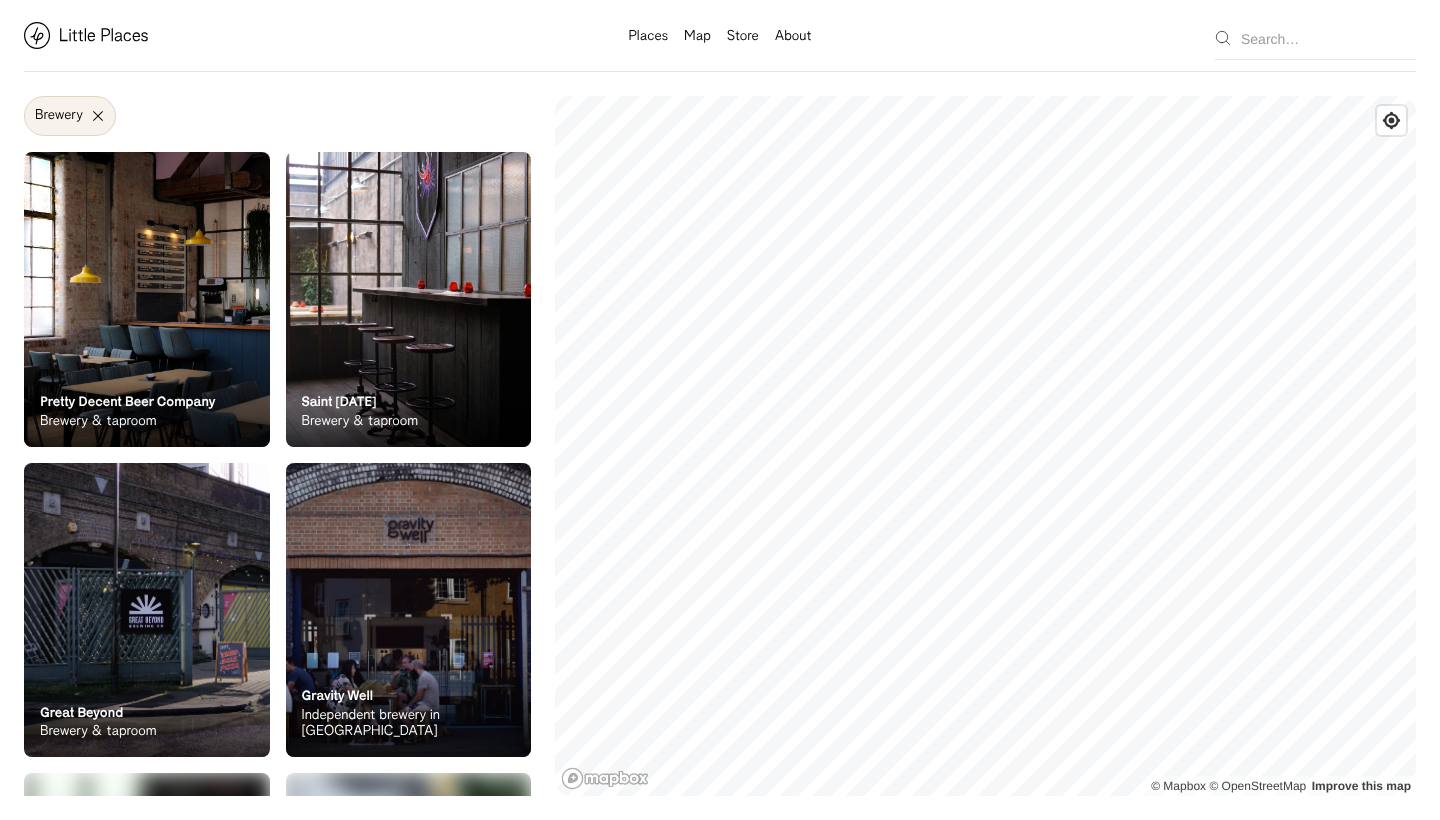 click on "Brewery" at bounding box center (70, 116) 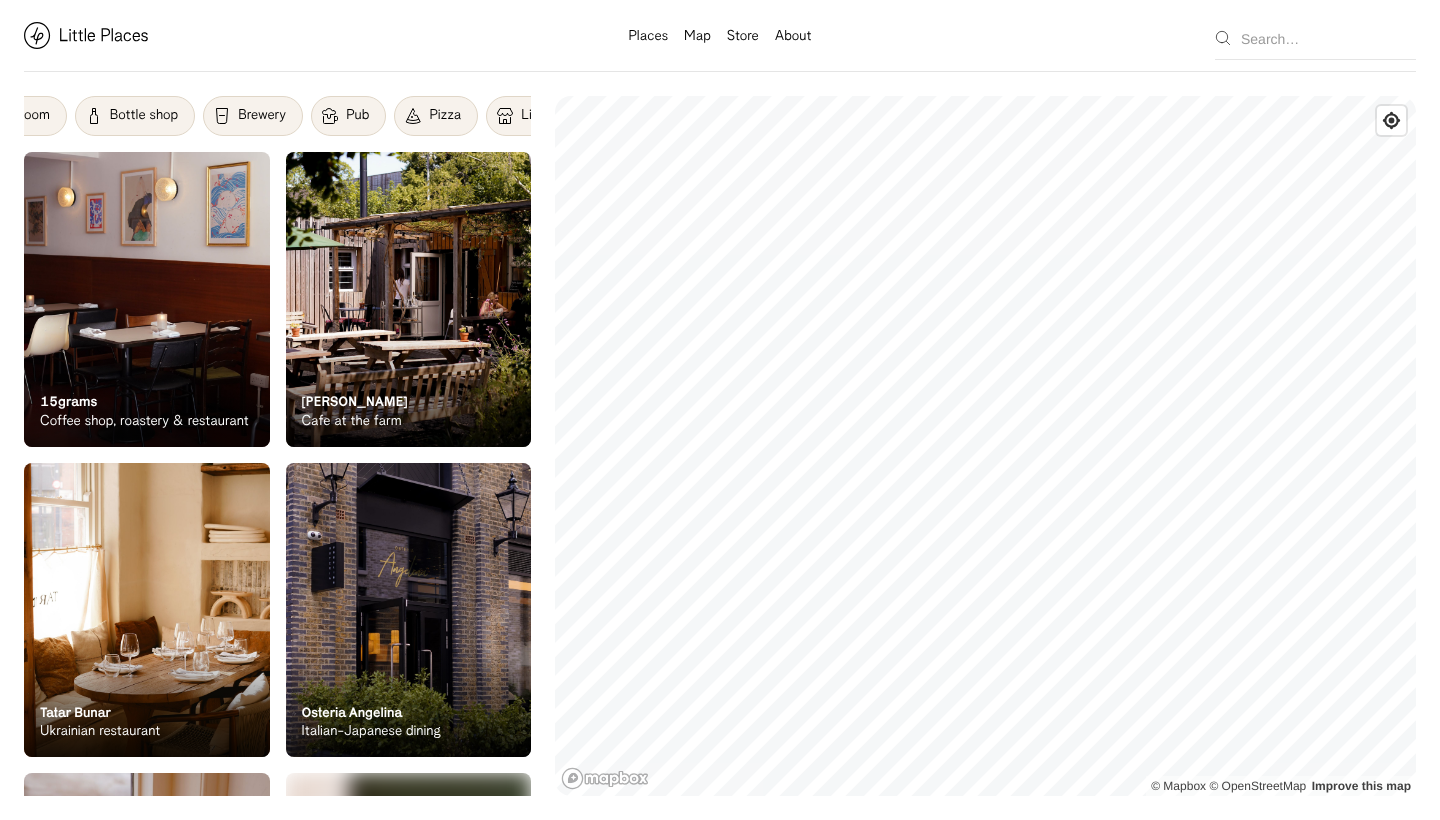 click on "Pizza" at bounding box center (436, 116) 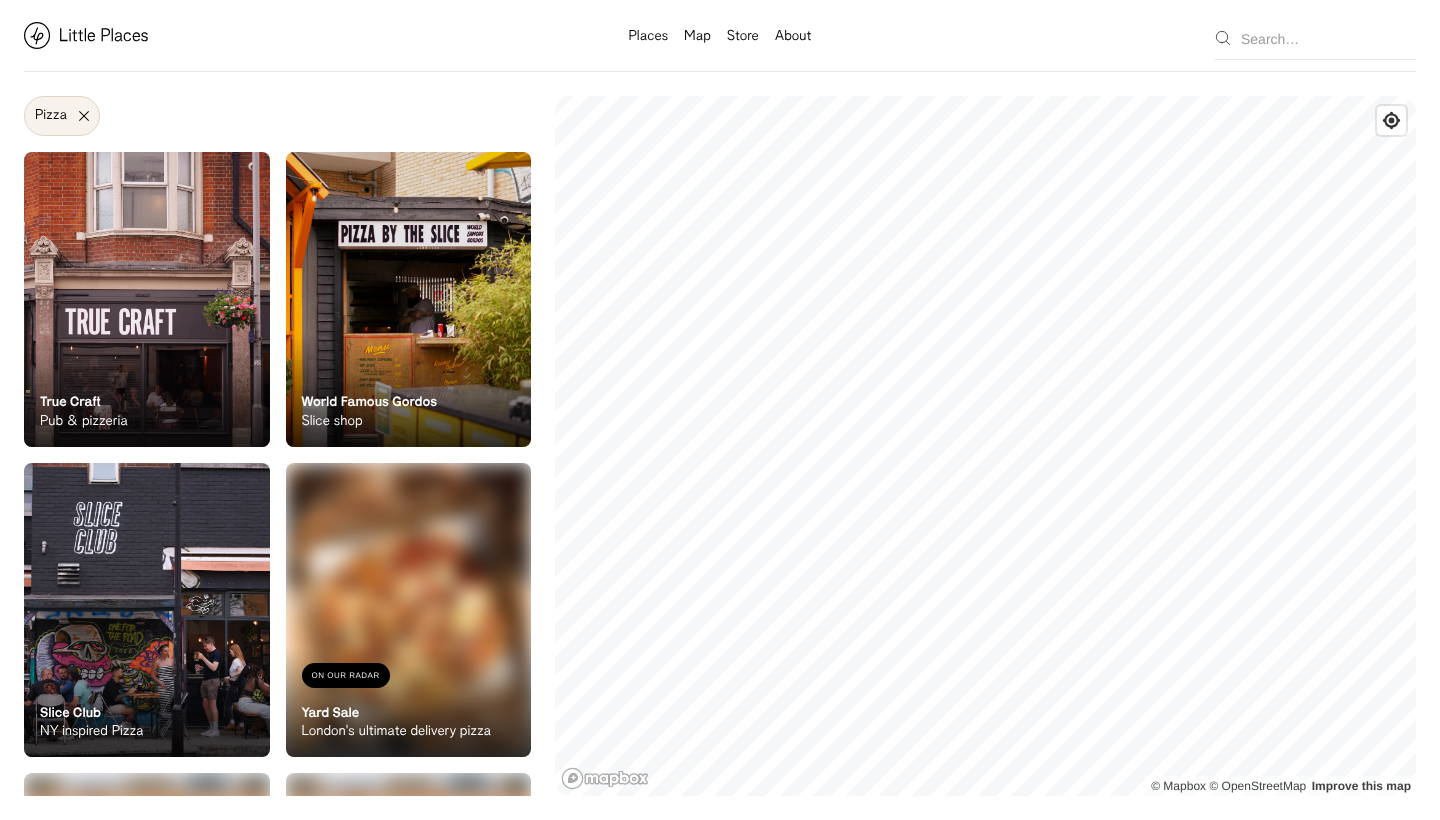 click at bounding box center (409, 299) 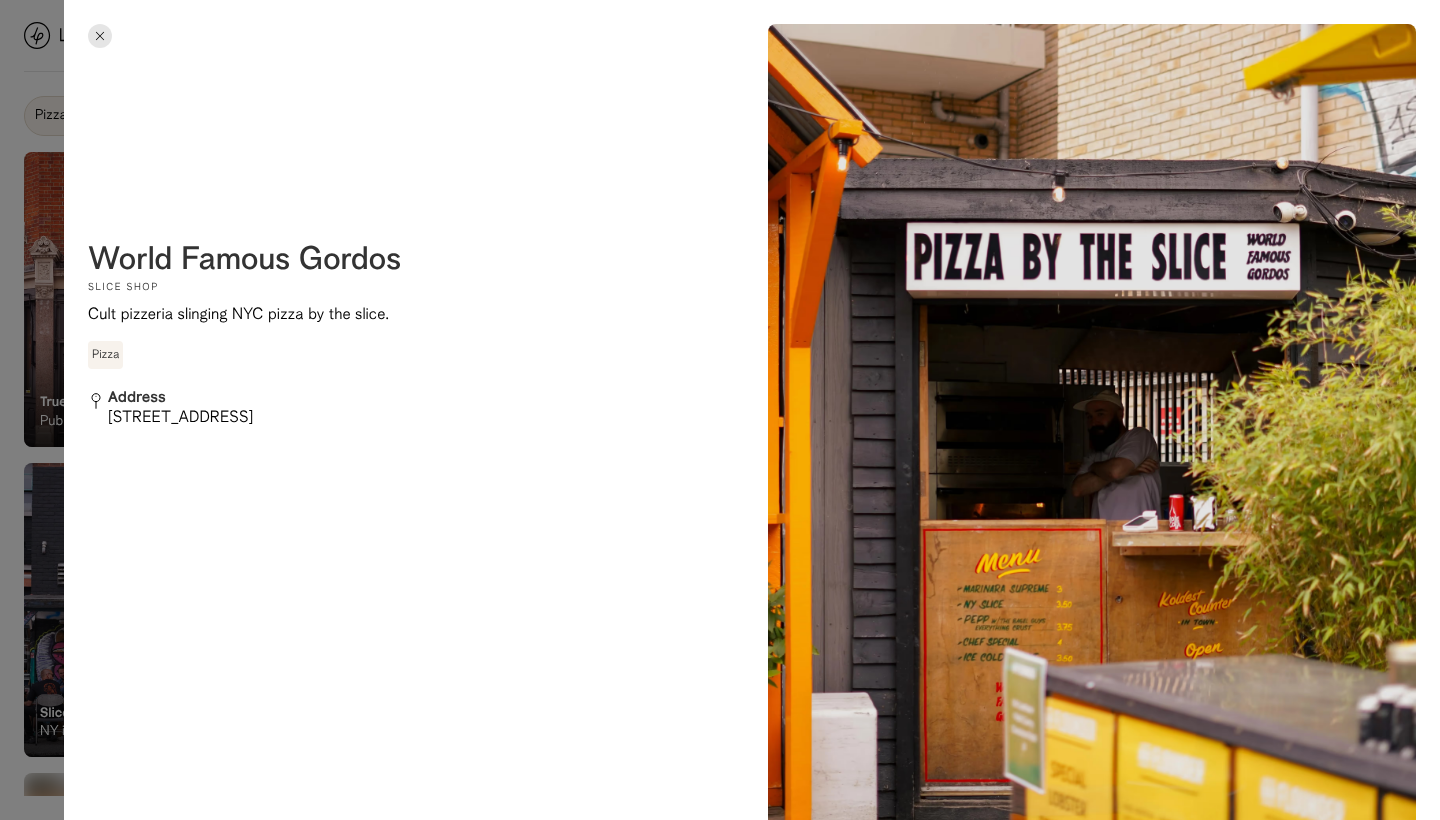 click at bounding box center [100, 36] 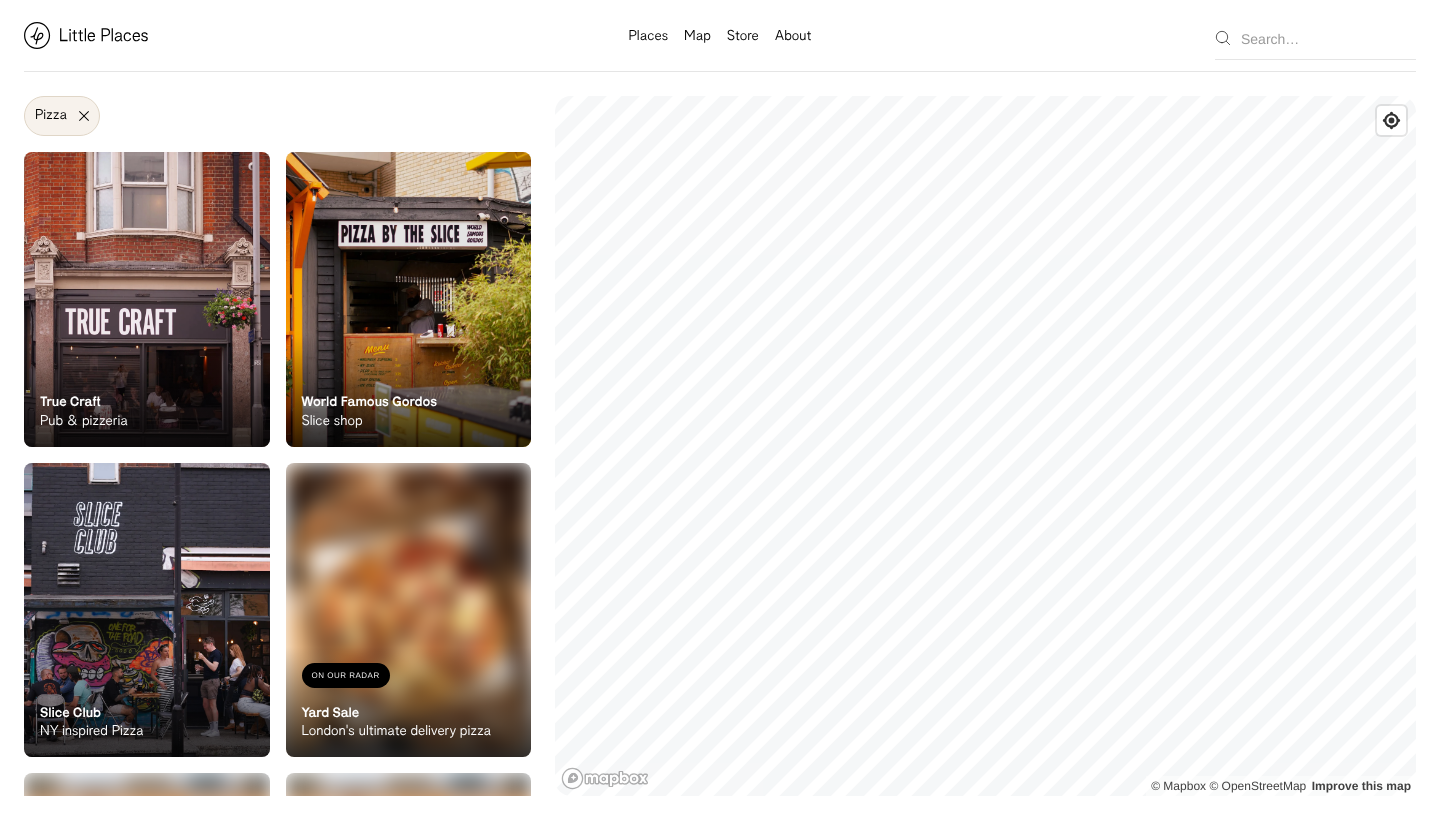 click at bounding box center (409, 299) 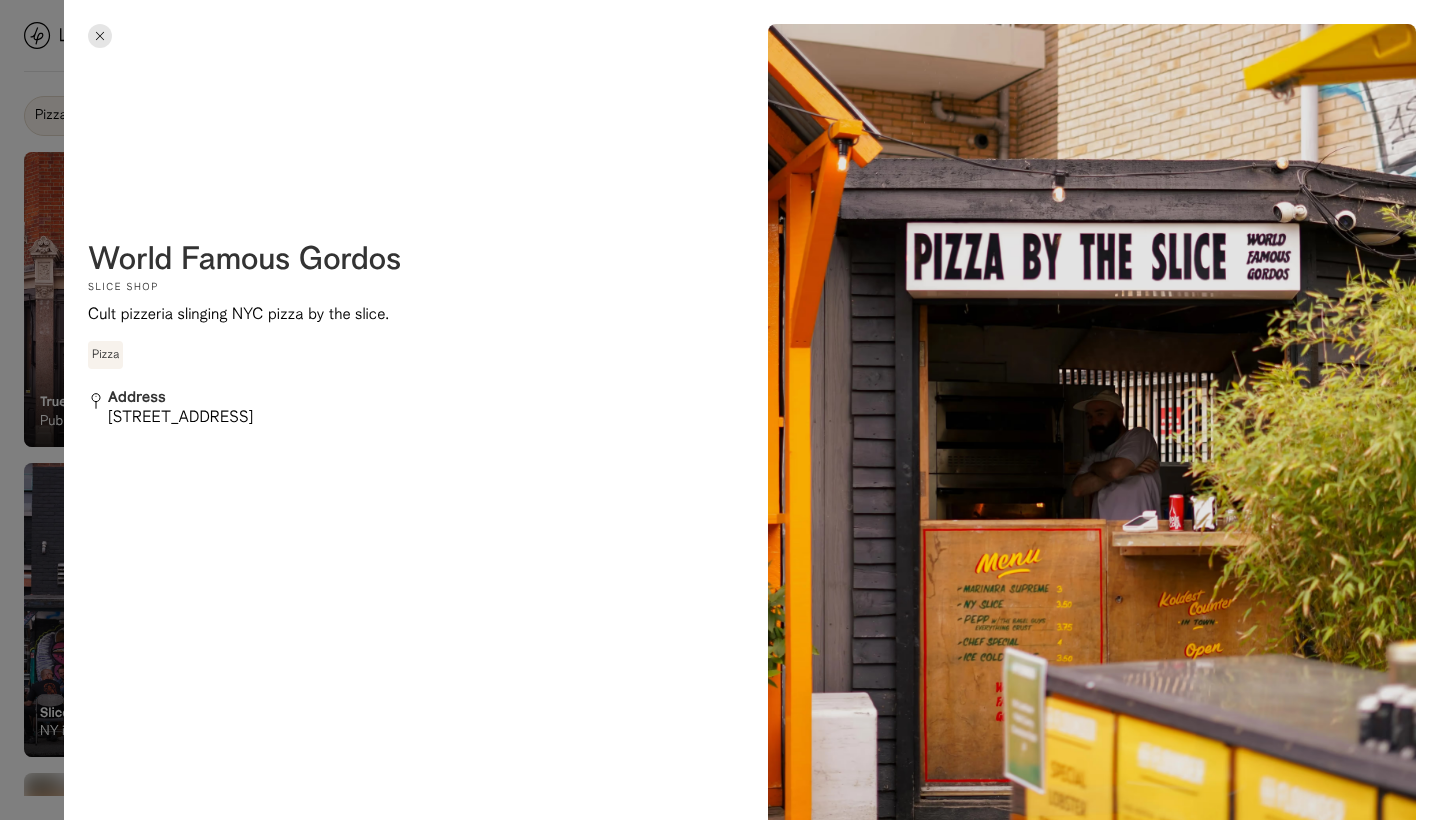 scroll, scrollTop: 0, scrollLeft: 0, axis: both 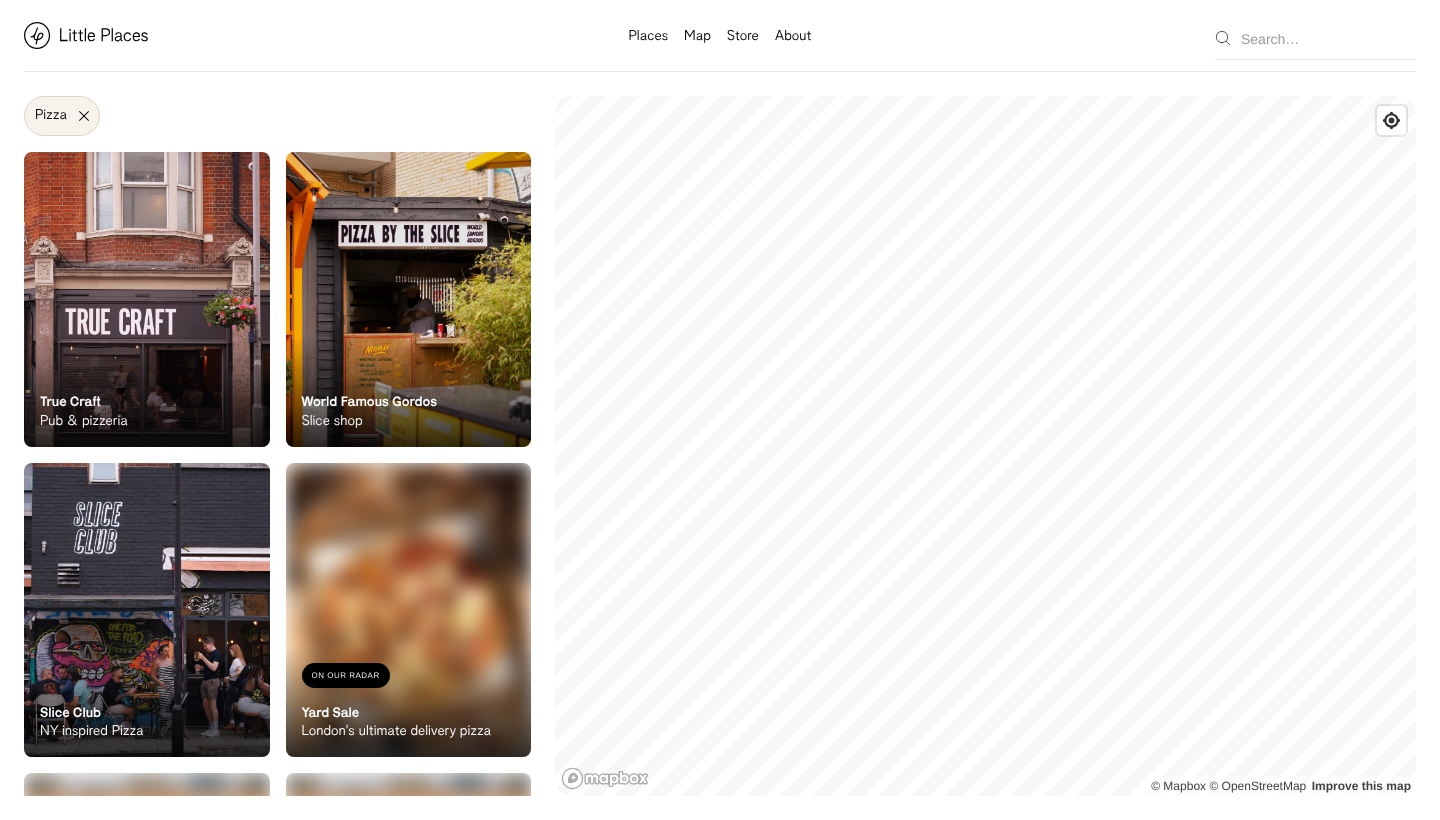 click on "Store" at bounding box center [743, 37] 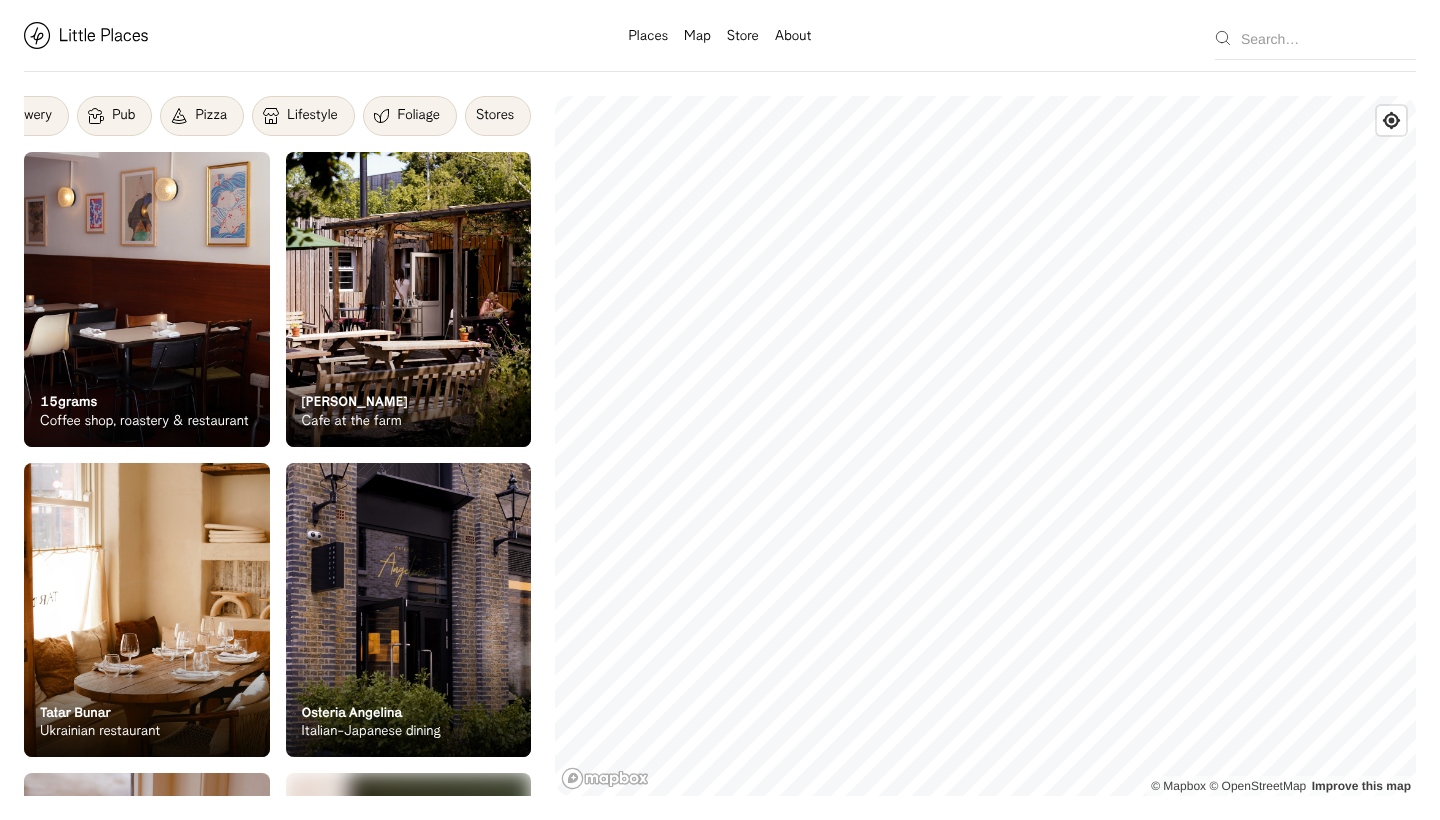 scroll, scrollTop: 0, scrollLeft: 933, axis: horizontal 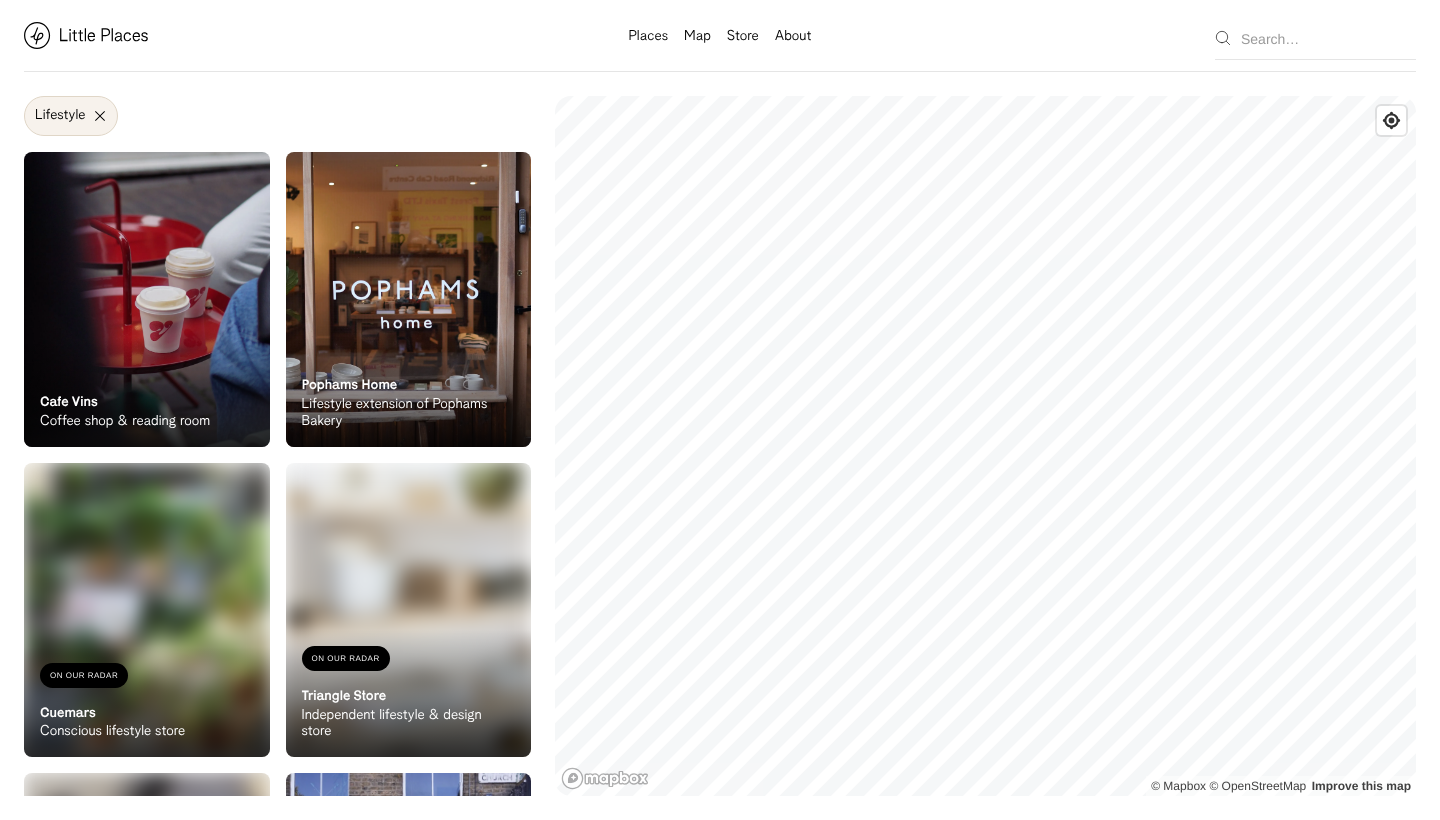 click on "Lifestyle" at bounding box center (71, 116) 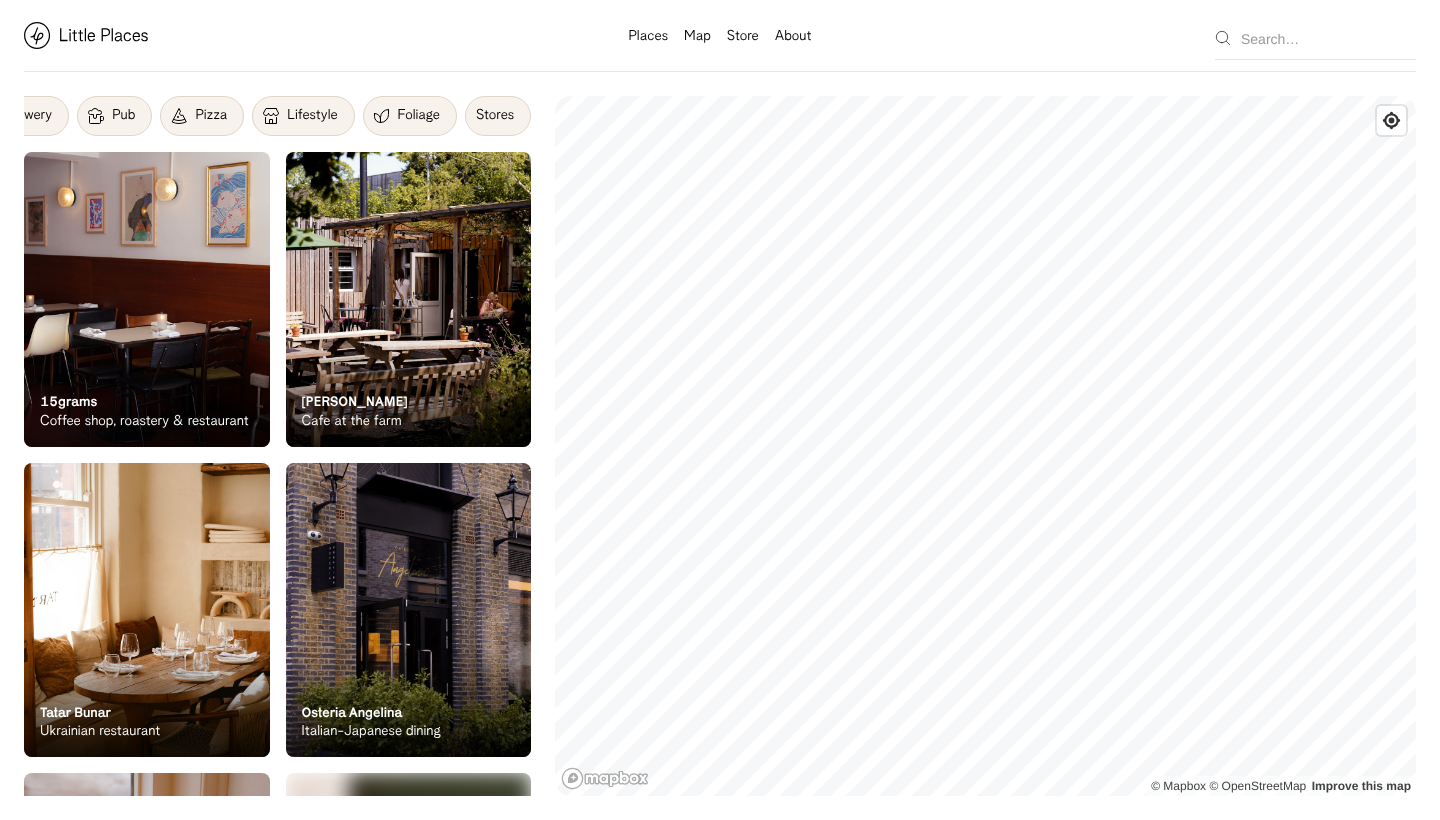 click on "Stores" at bounding box center [495, 116] 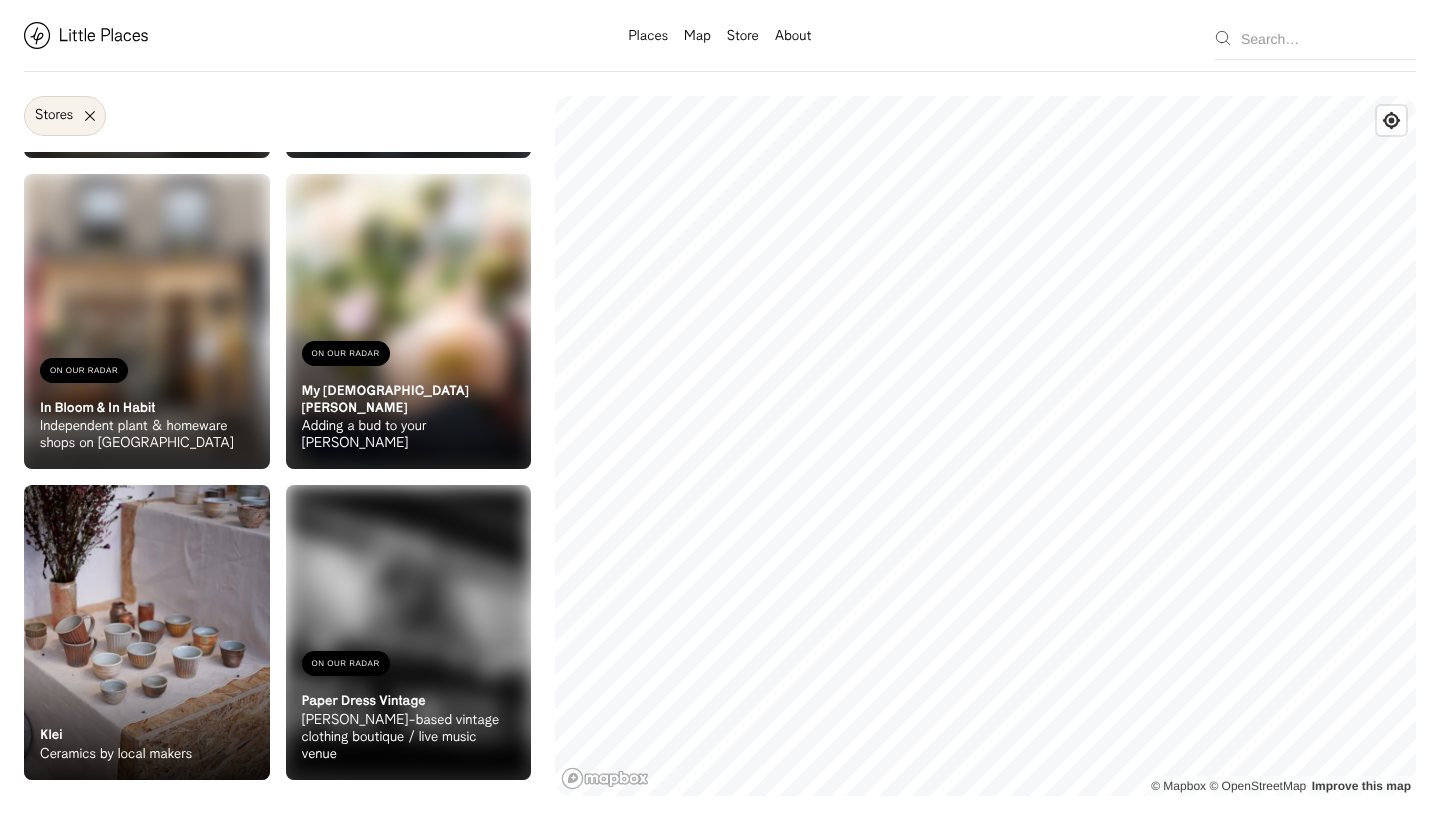 scroll, scrollTop: 2773, scrollLeft: 0, axis: vertical 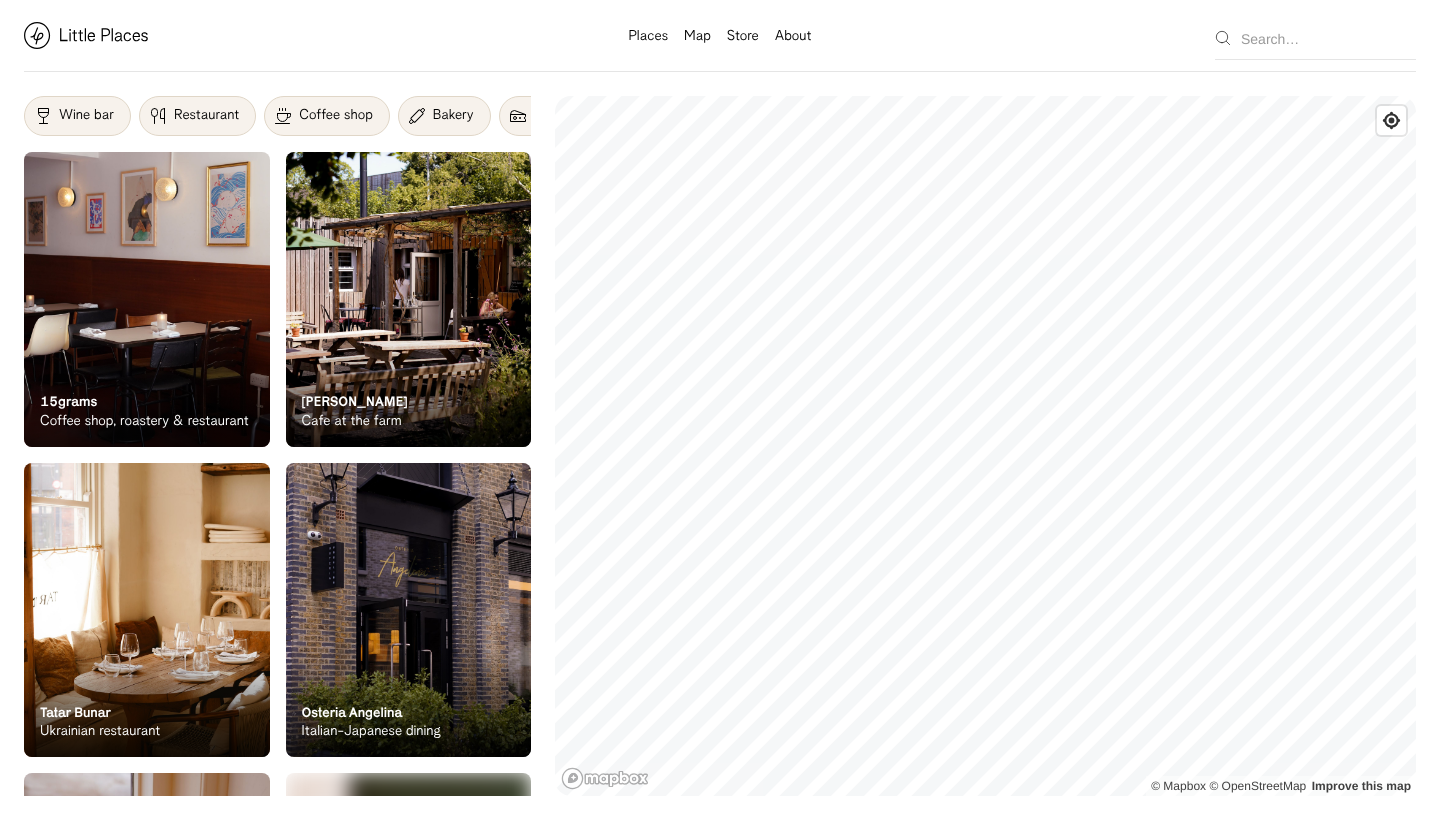 click on "Restaurant" at bounding box center (206, 116) 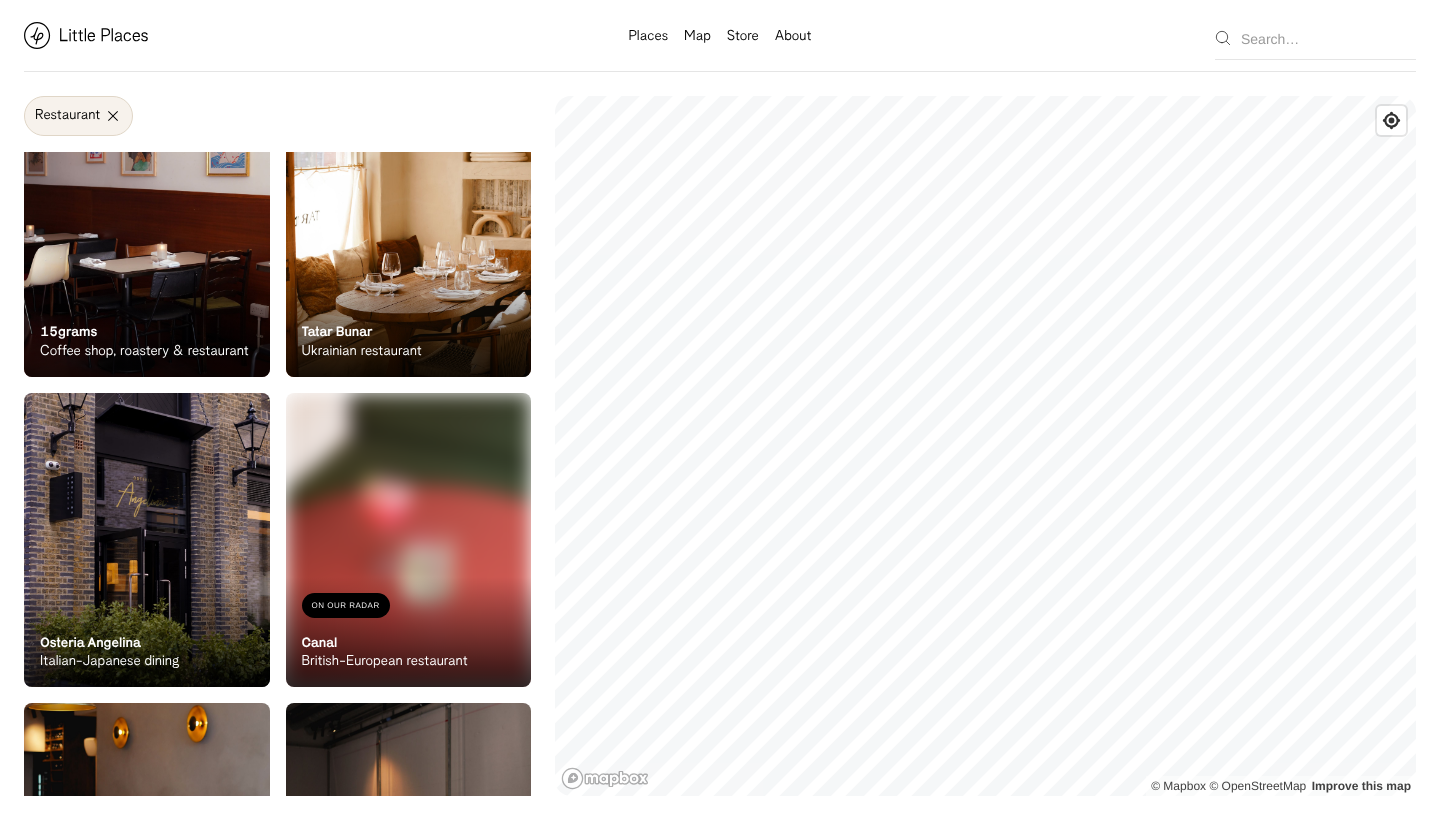 scroll, scrollTop: 72, scrollLeft: 0, axis: vertical 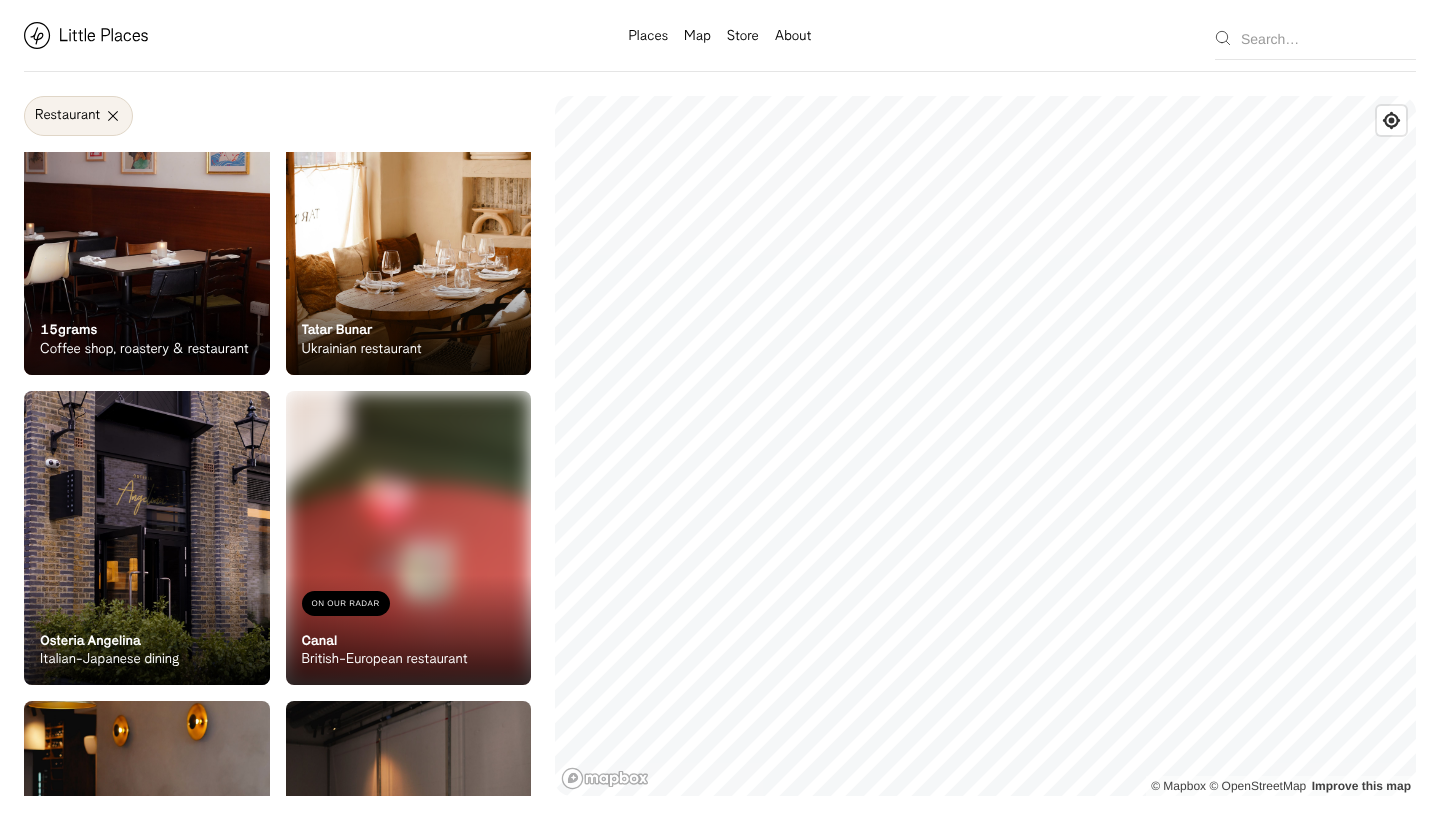 click at bounding box center [147, 538] 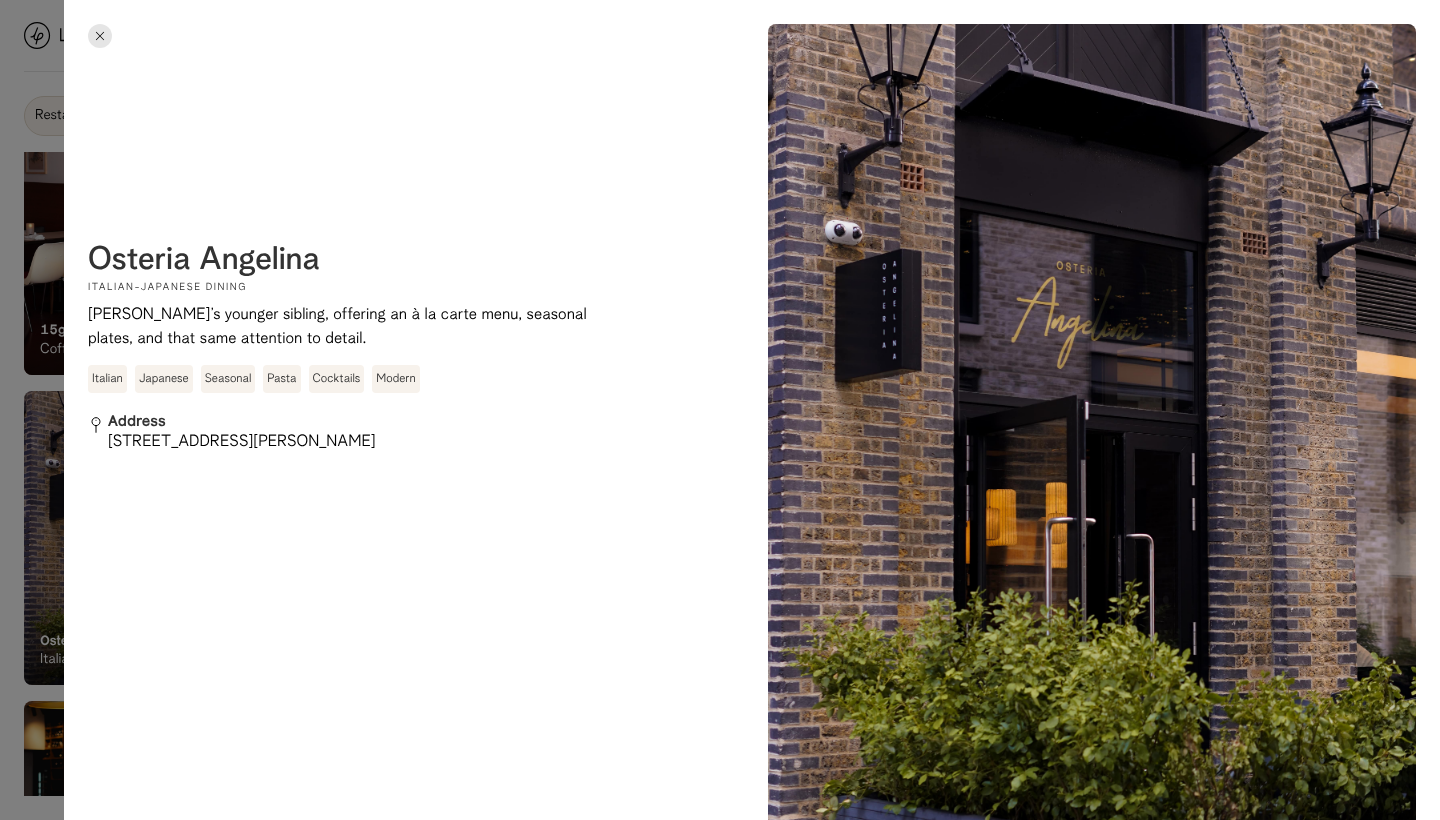 scroll, scrollTop: 0, scrollLeft: 0, axis: both 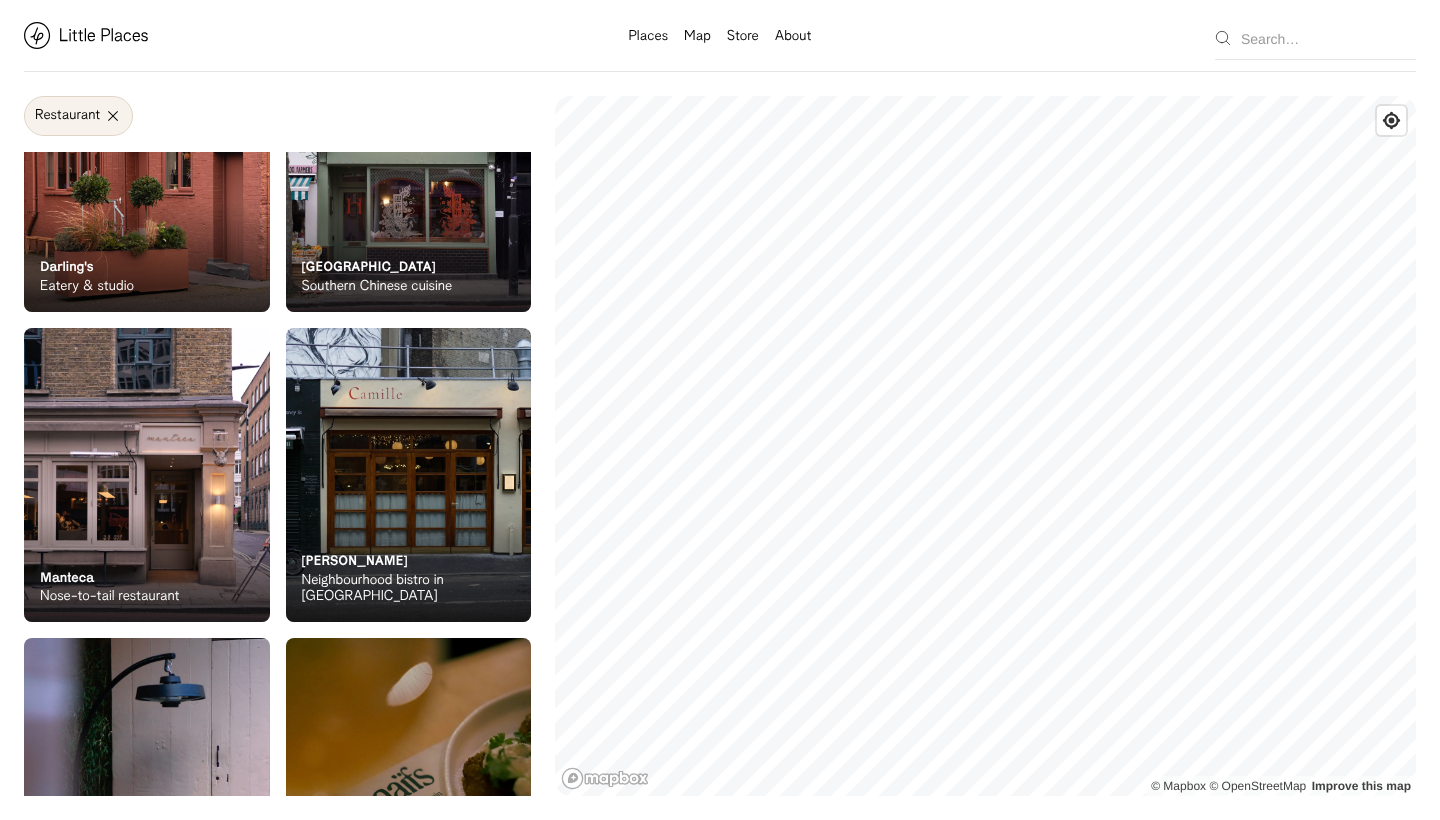 click at bounding box center (409, 475) 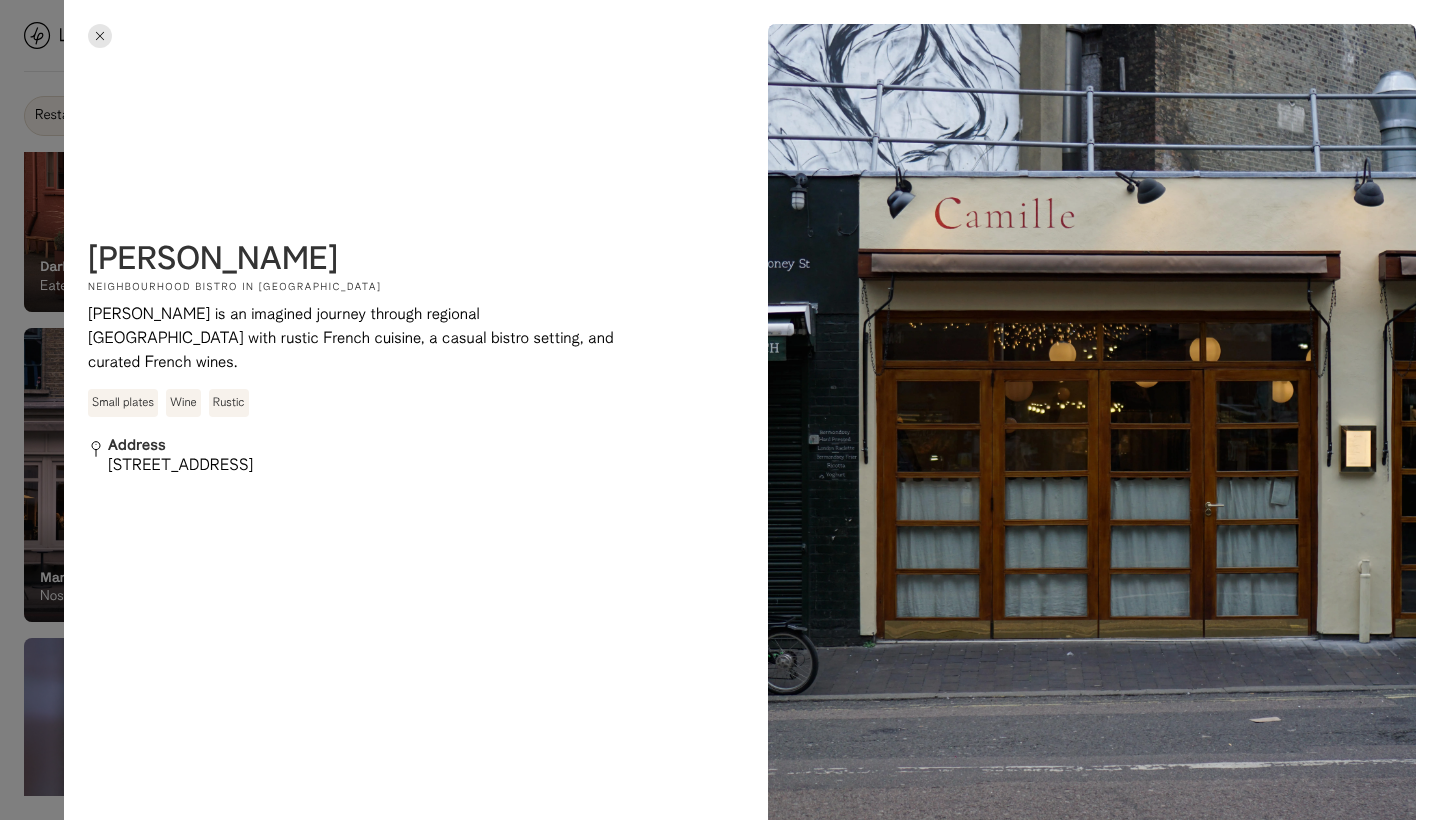 scroll, scrollTop: 0, scrollLeft: 0, axis: both 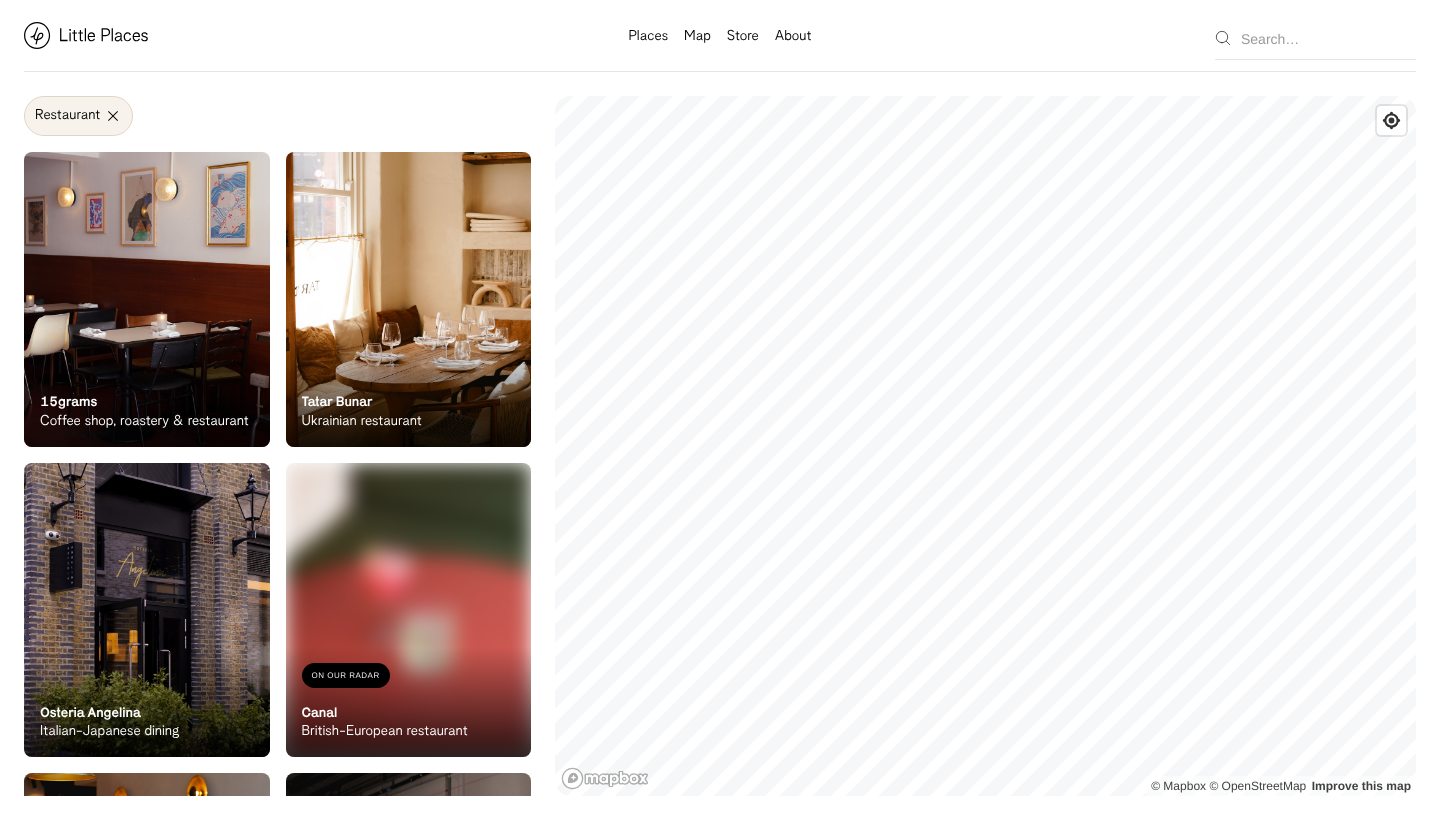 click at bounding box center [147, 610] 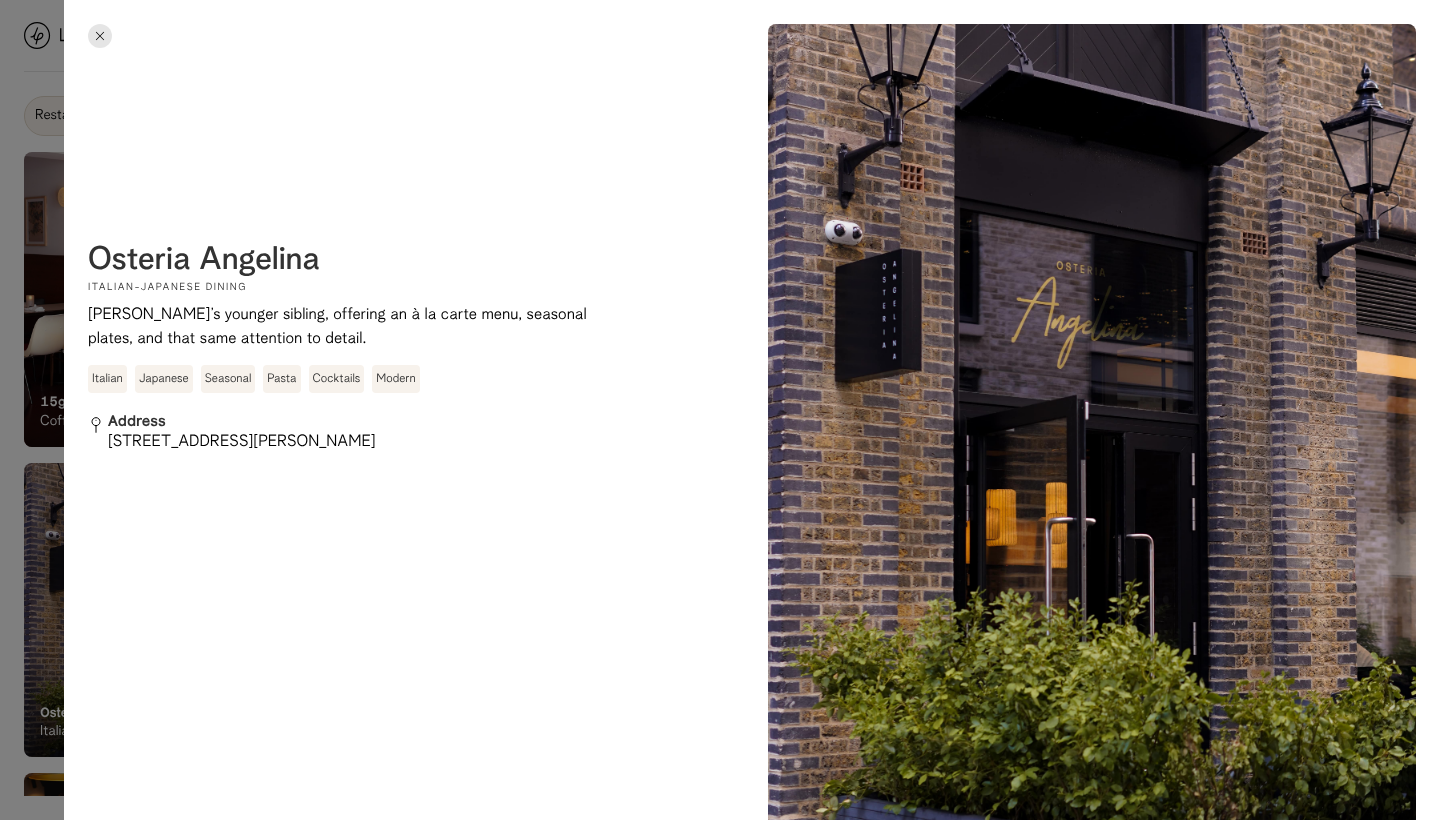 click at bounding box center [100, 36] 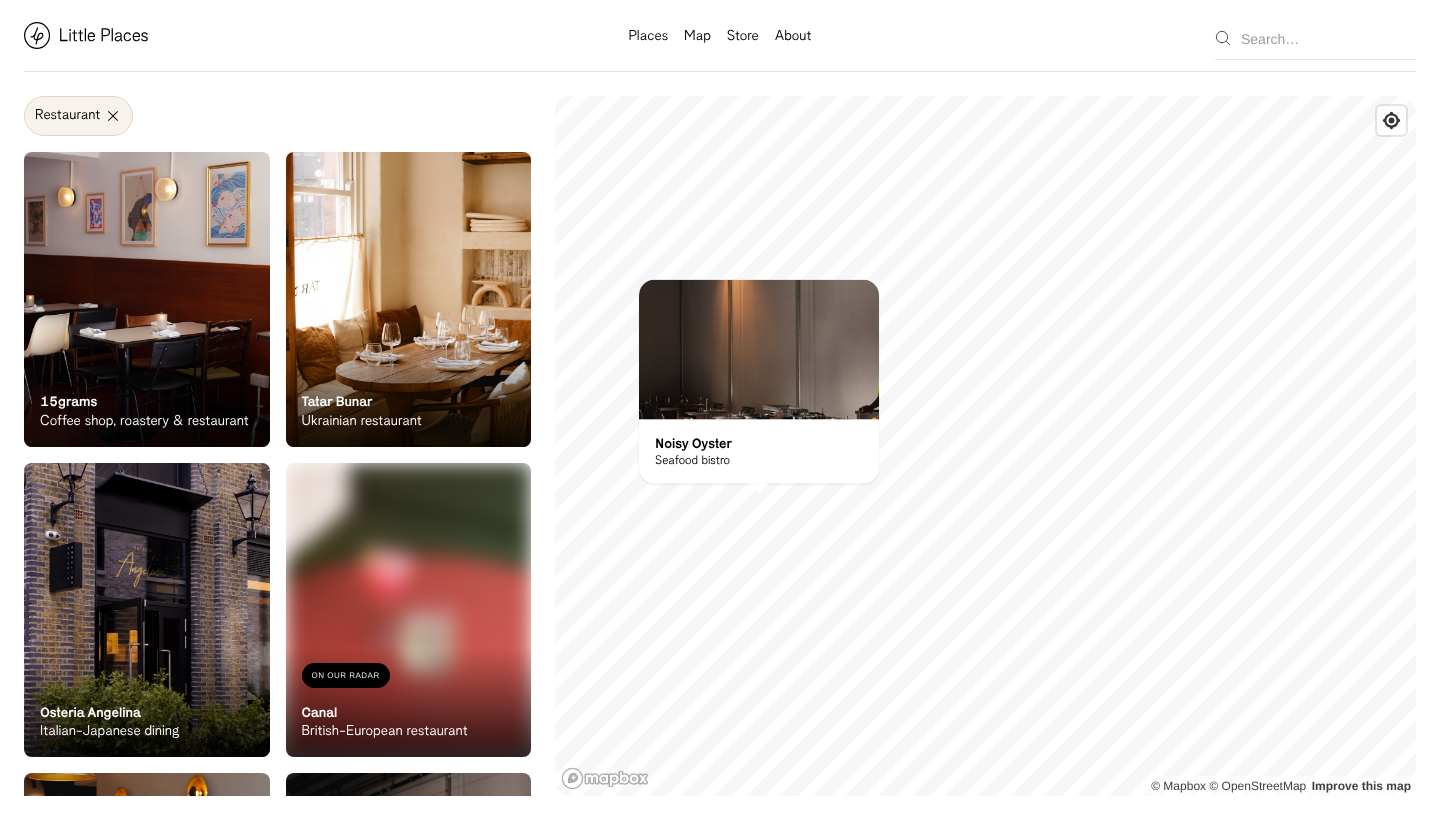 click at bounding box center [759, 350] 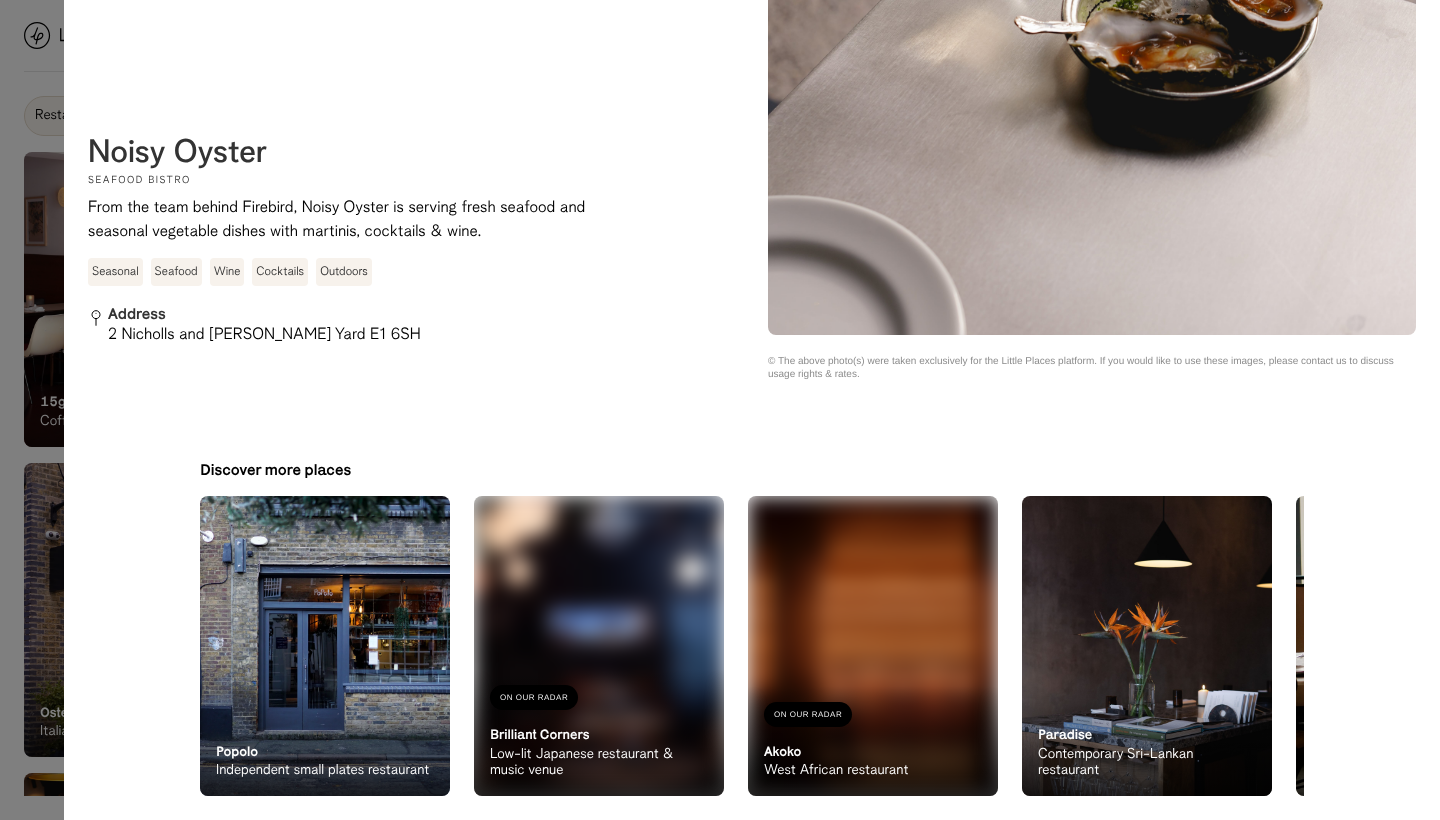 scroll, scrollTop: 2151, scrollLeft: 0, axis: vertical 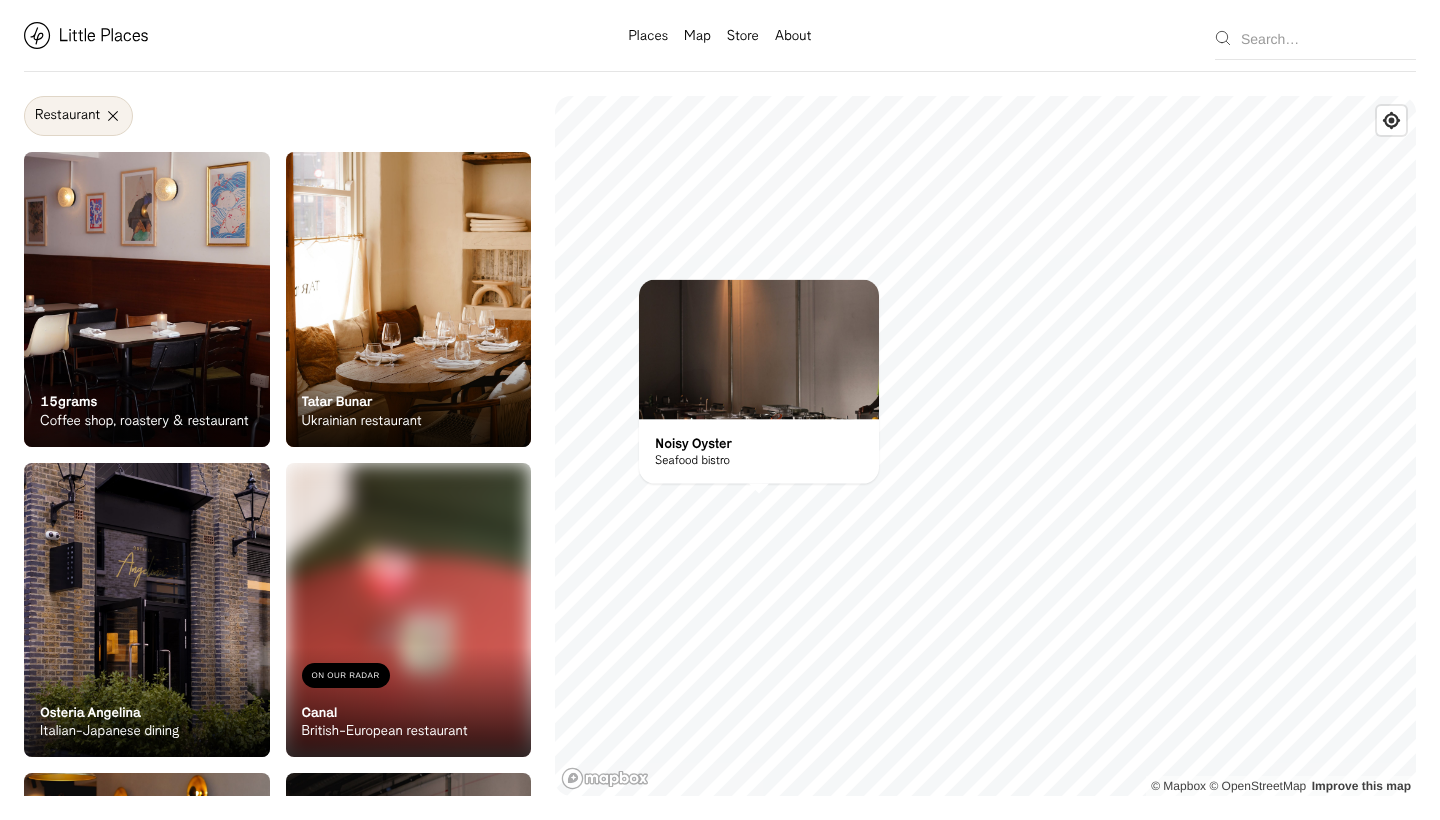 click on "Restaurant" at bounding box center [78, 116] 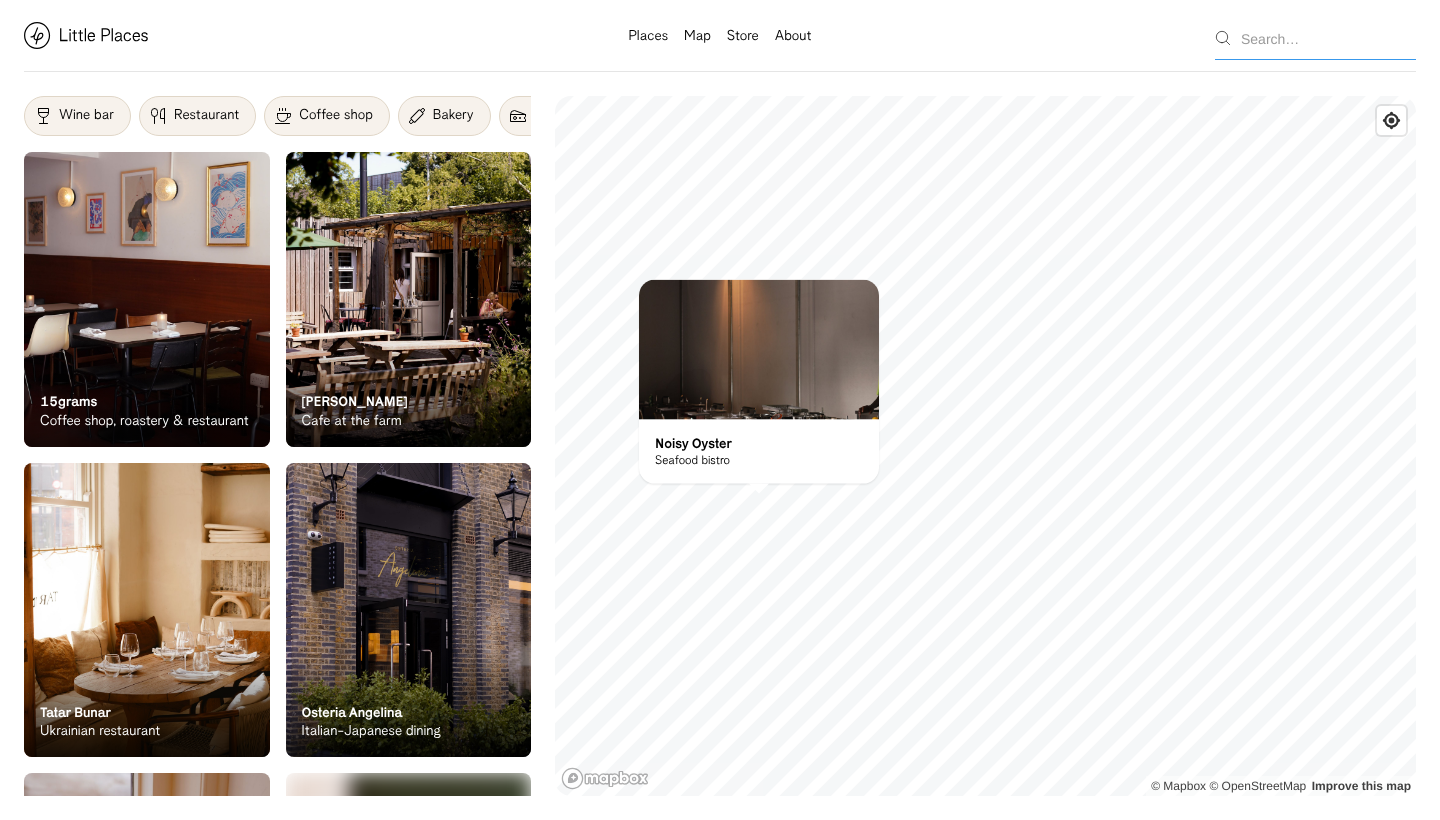 click at bounding box center [1315, 36] 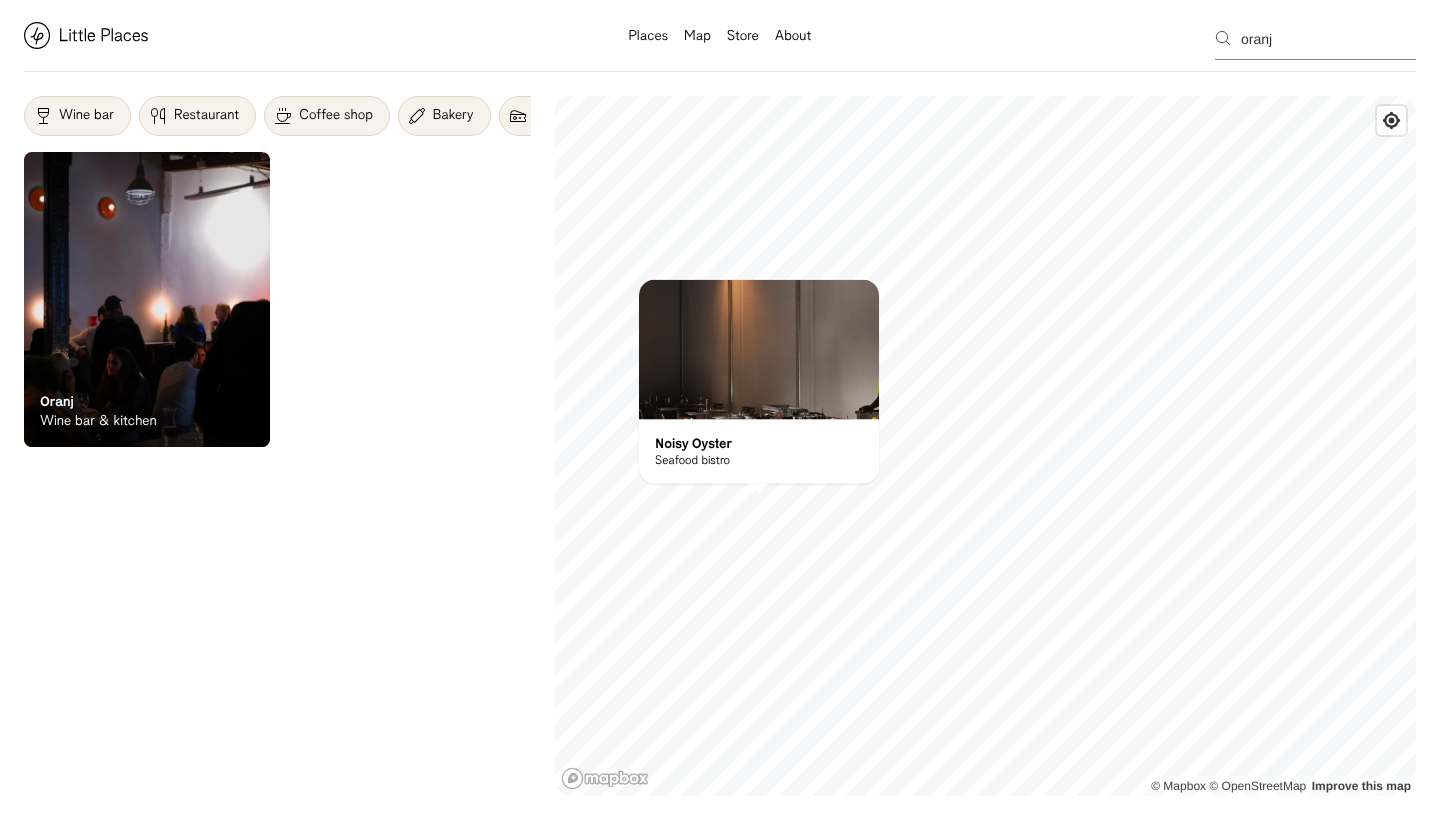 type on "oranj" 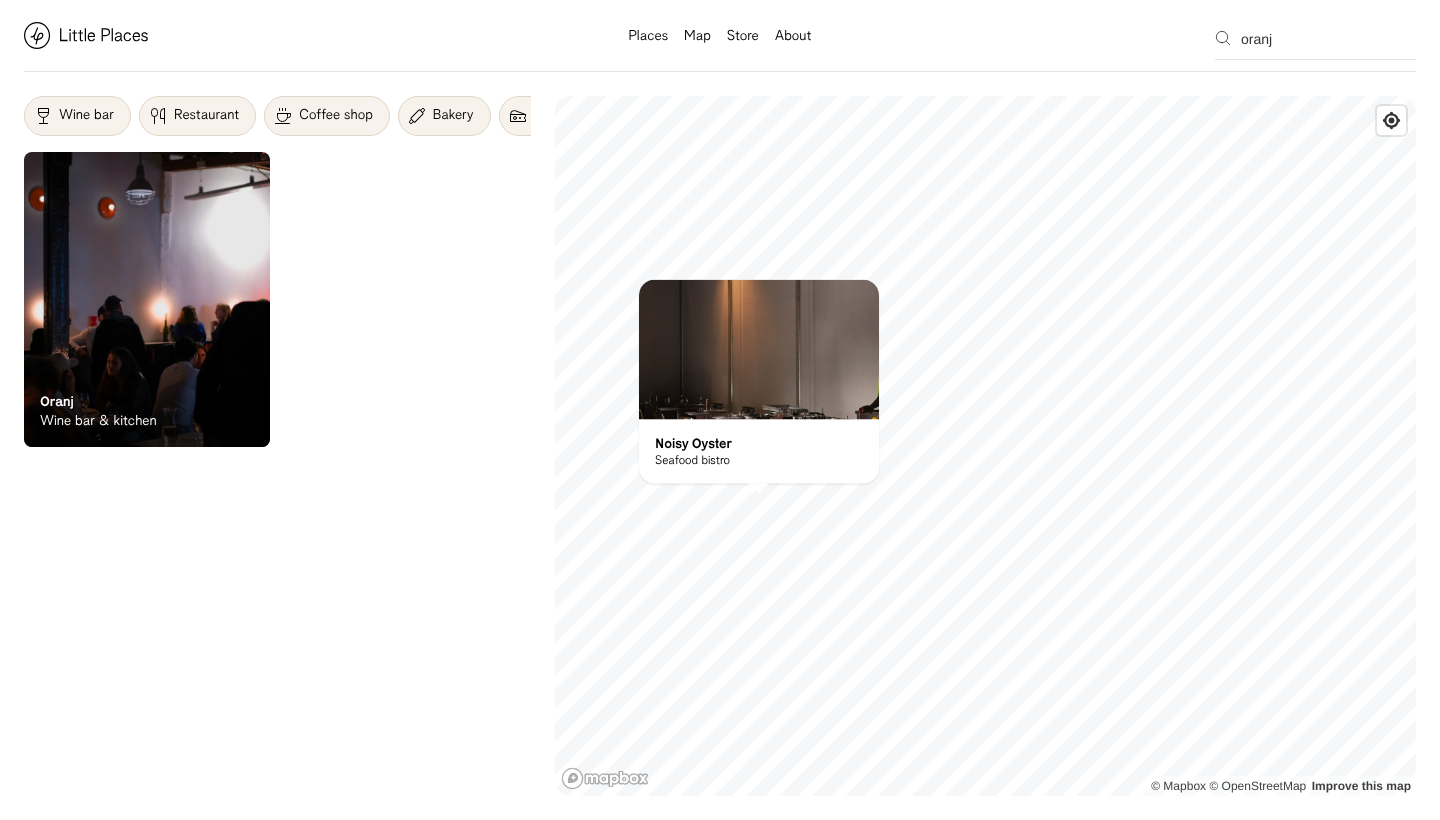 click at bounding box center [147, 299] 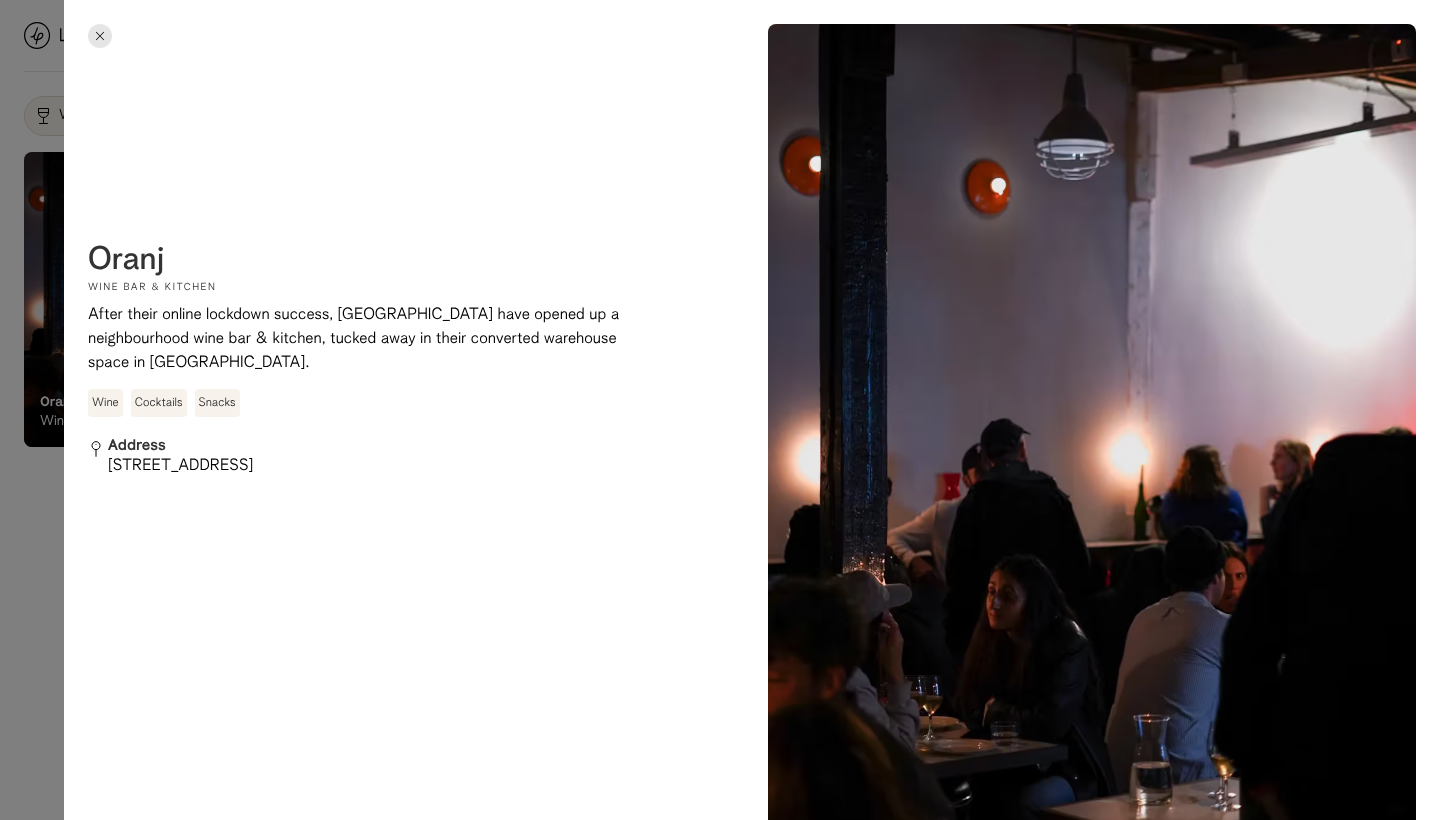 scroll, scrollTop: 0, scrollLeft: 0, axis: both 